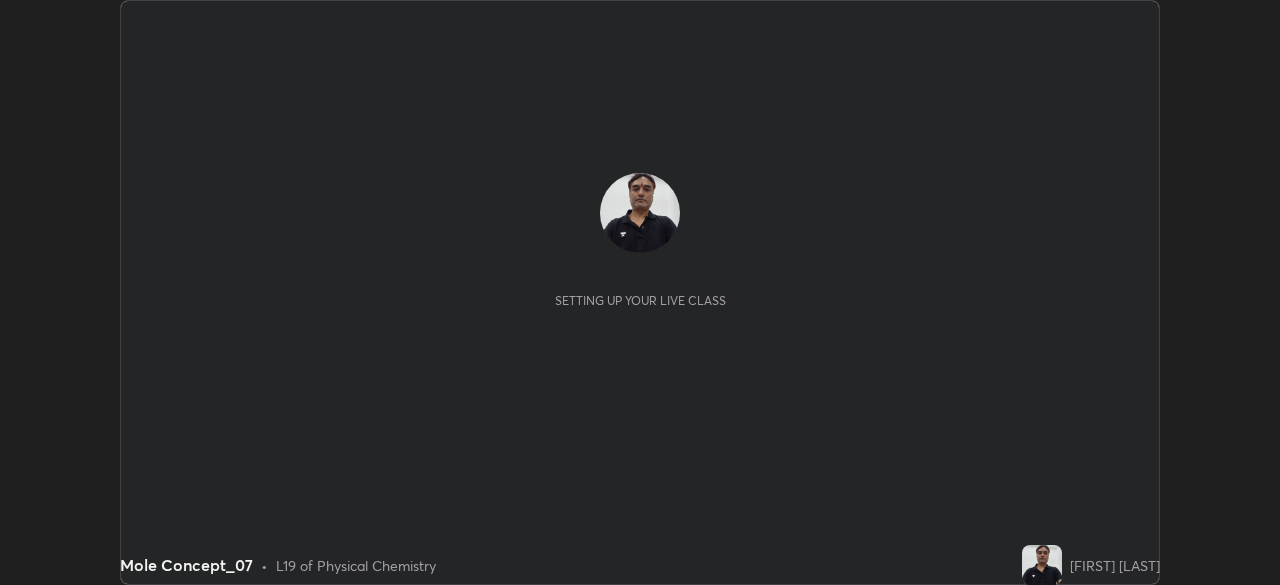 scroll, scrollTop: 0, scrollLeft: 0, axis: both 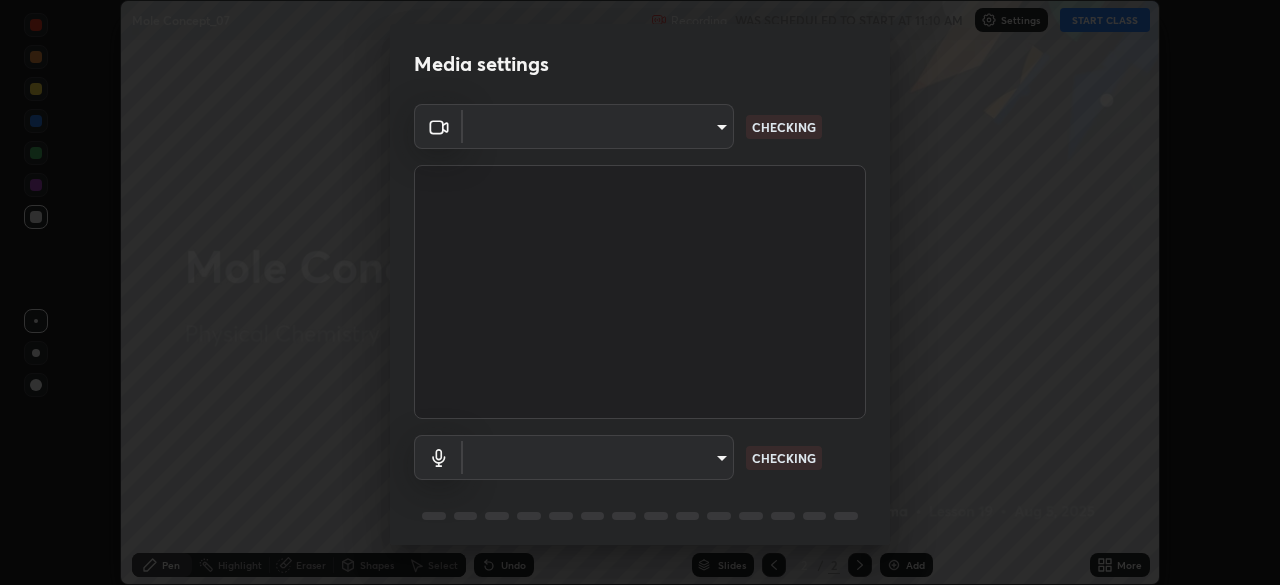 type on "dc213d5b485c0bb305d6b2db547763d7870d17505a100a98238a66de69915d05" 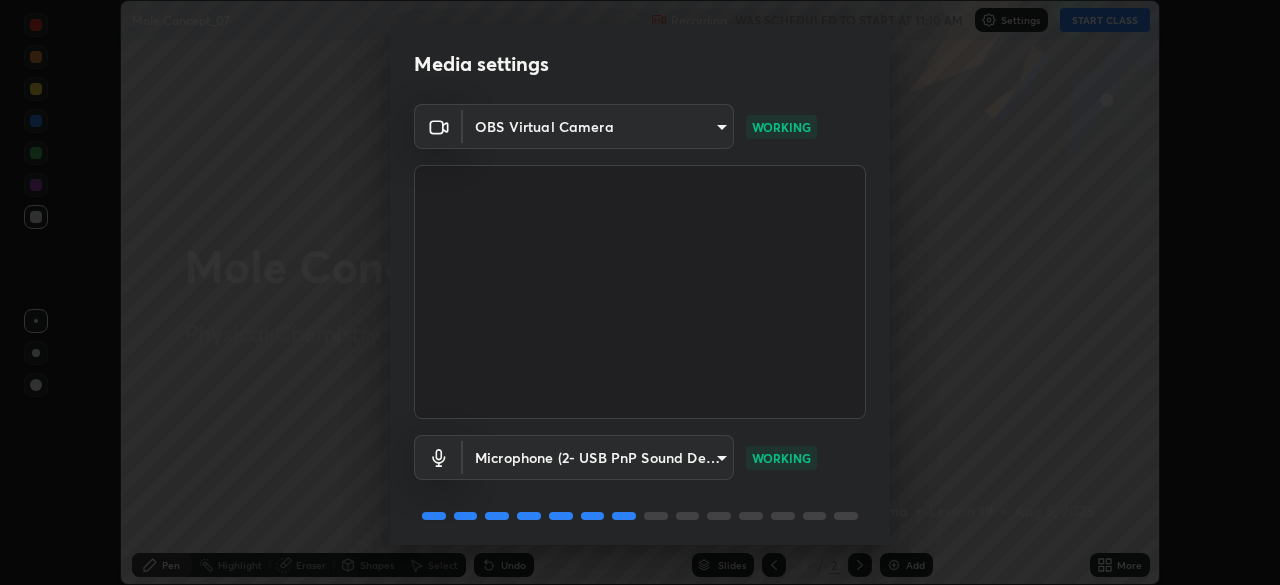 scroll, scrollTop: 71, scrollLeft: 0, axis: vertical 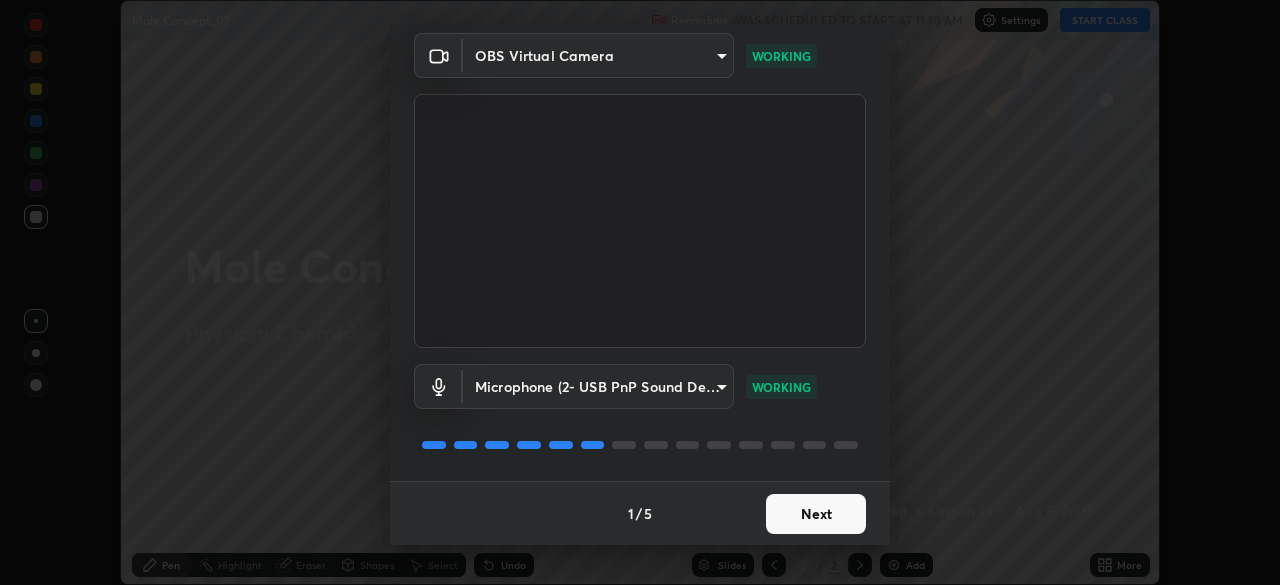 click on "Next" at bounding box center [816, 514] 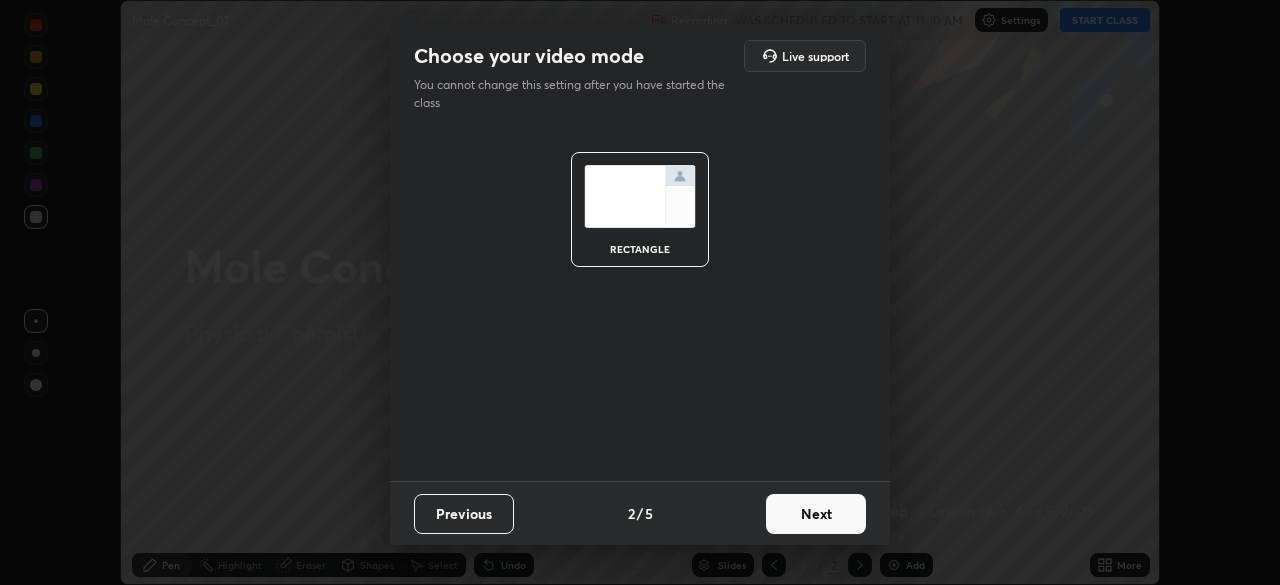scroll, scrollTop: 0, scrollLeft: 0, axis: both 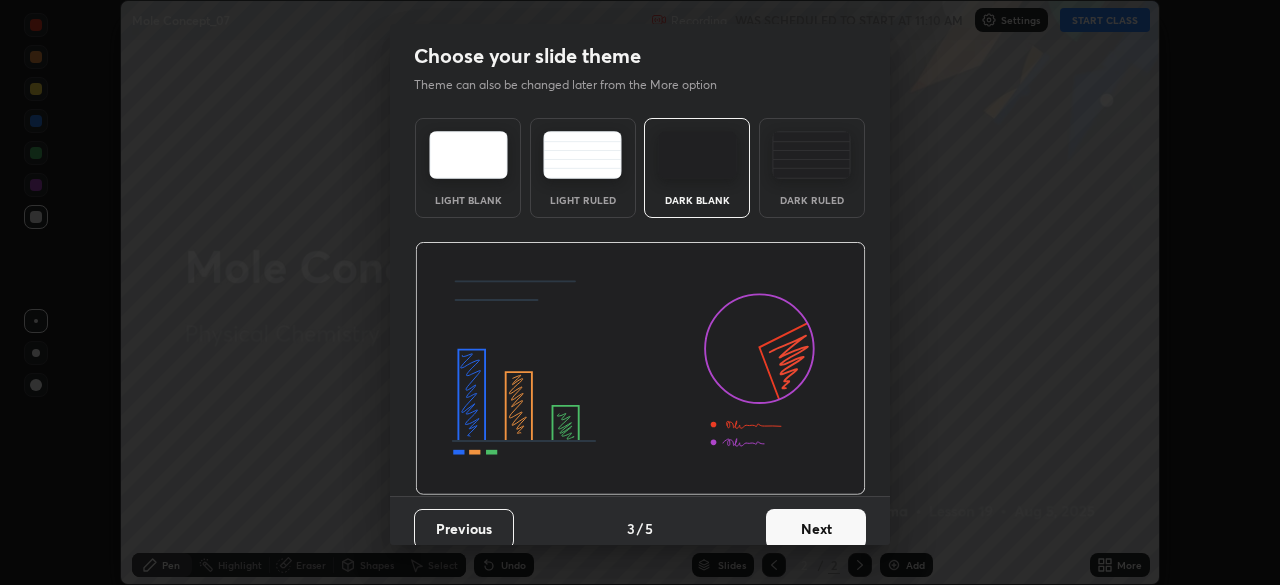 click on "Next" at bounding box center [816, 529] 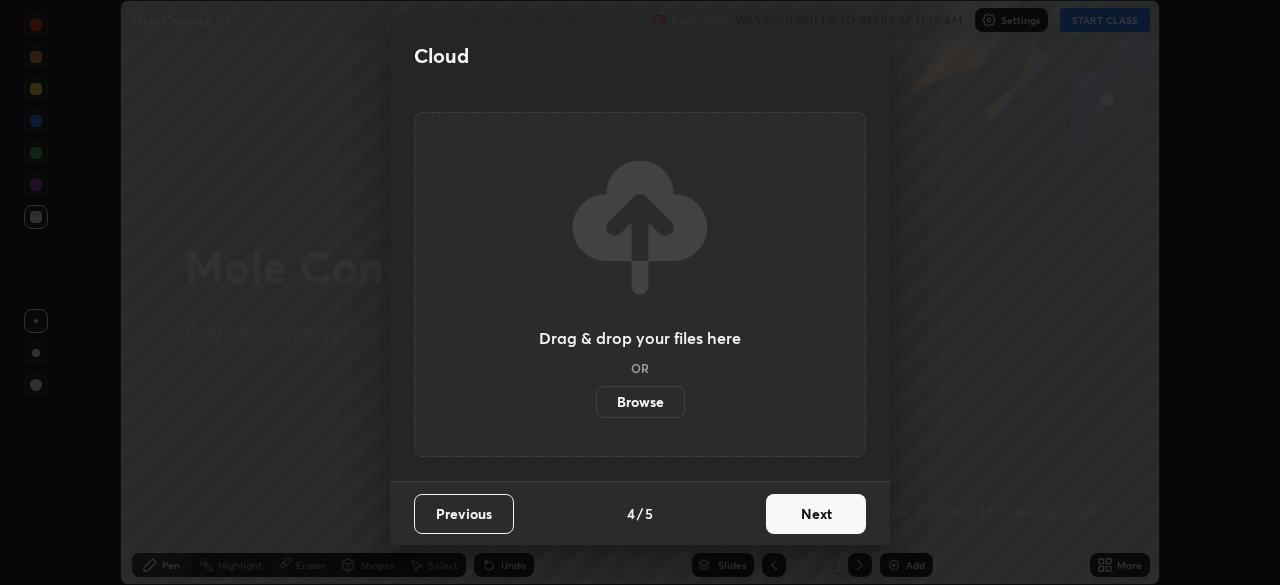click on "Next" at bounding box center (816, 514) 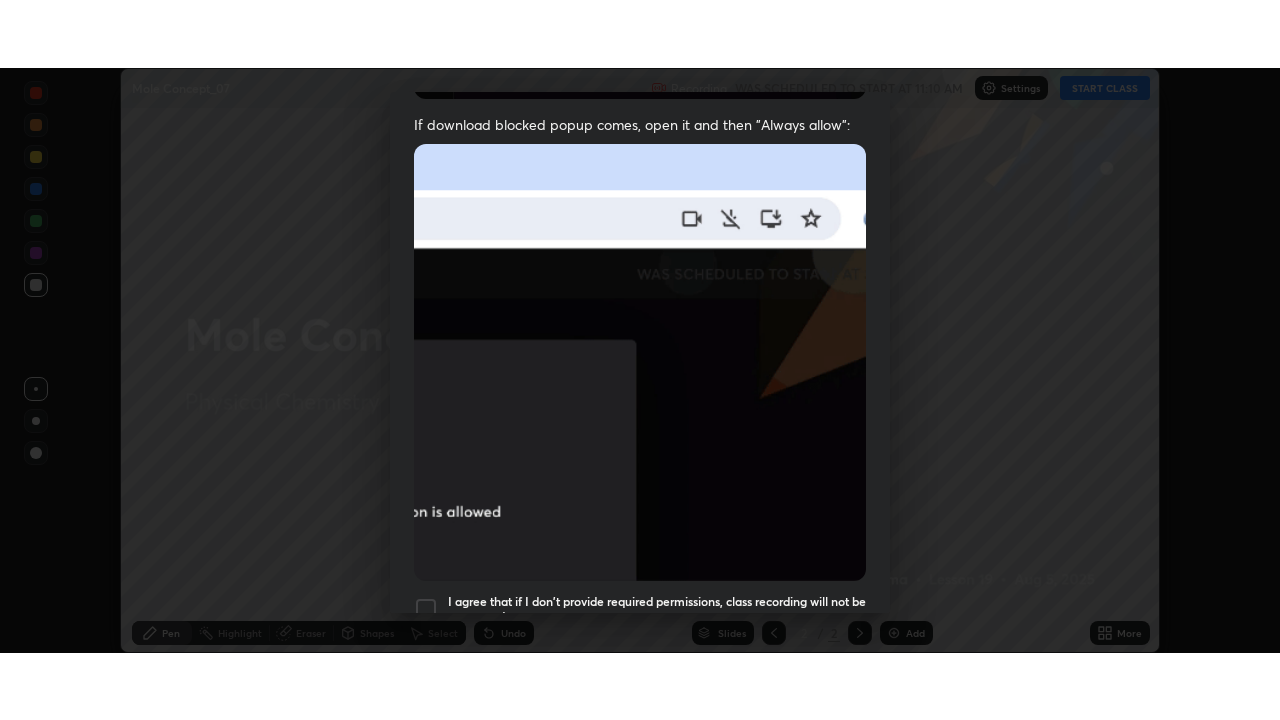 scroll, scrollTop: 479, scrollLeft: 0, axis: vertical 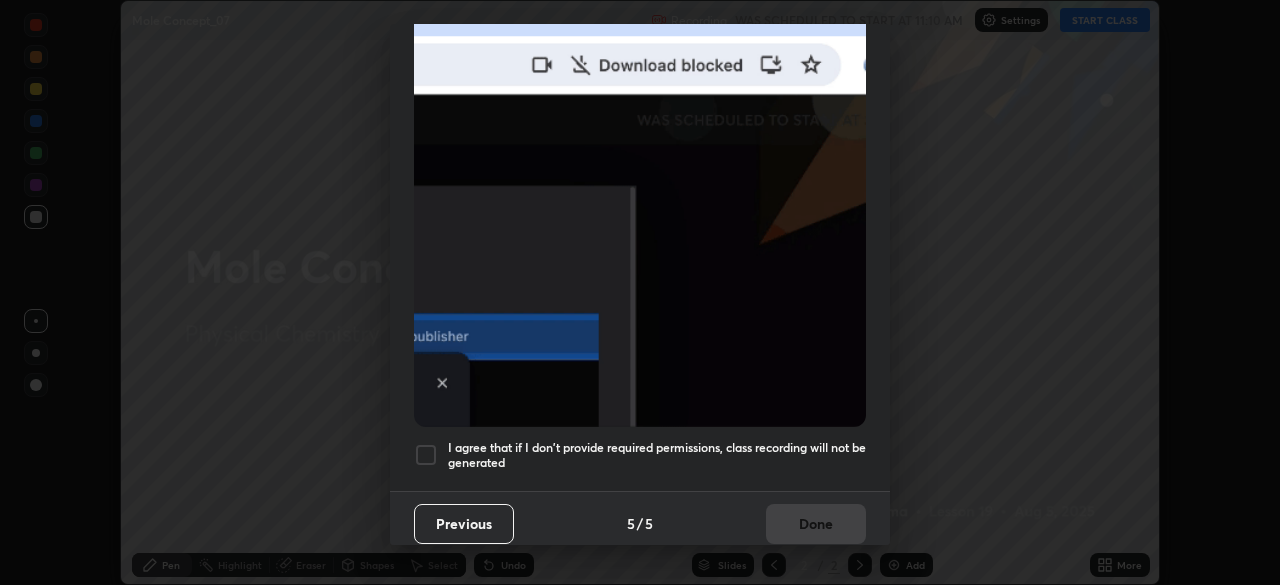 click at bounding box center (426, 455) 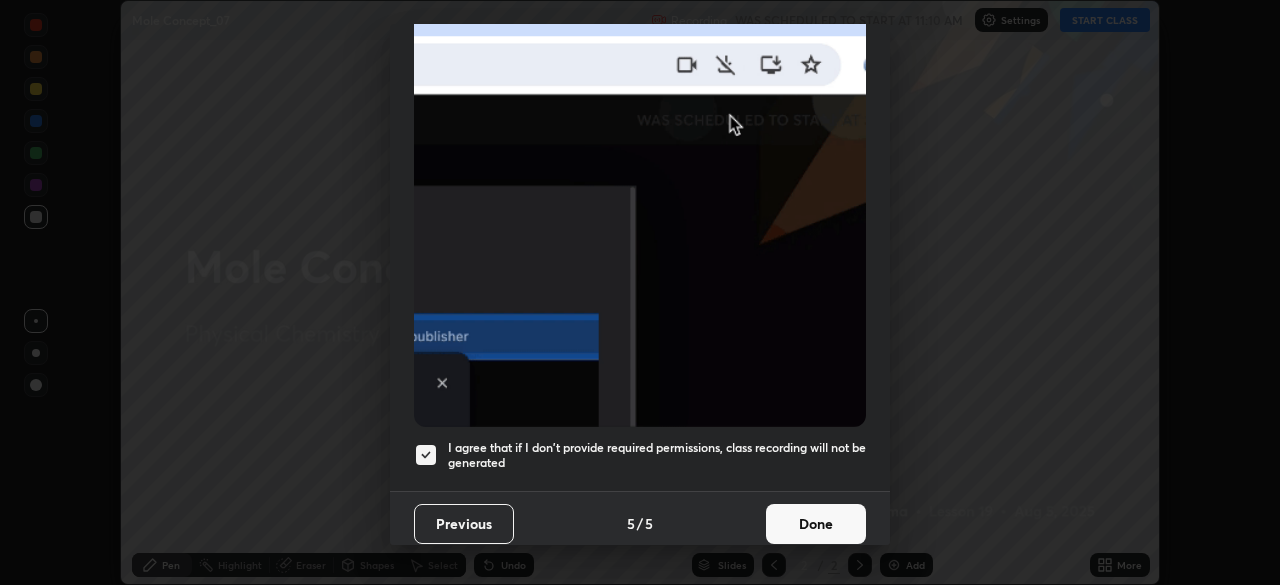 click on "Done" at bounding box center (816, 524) 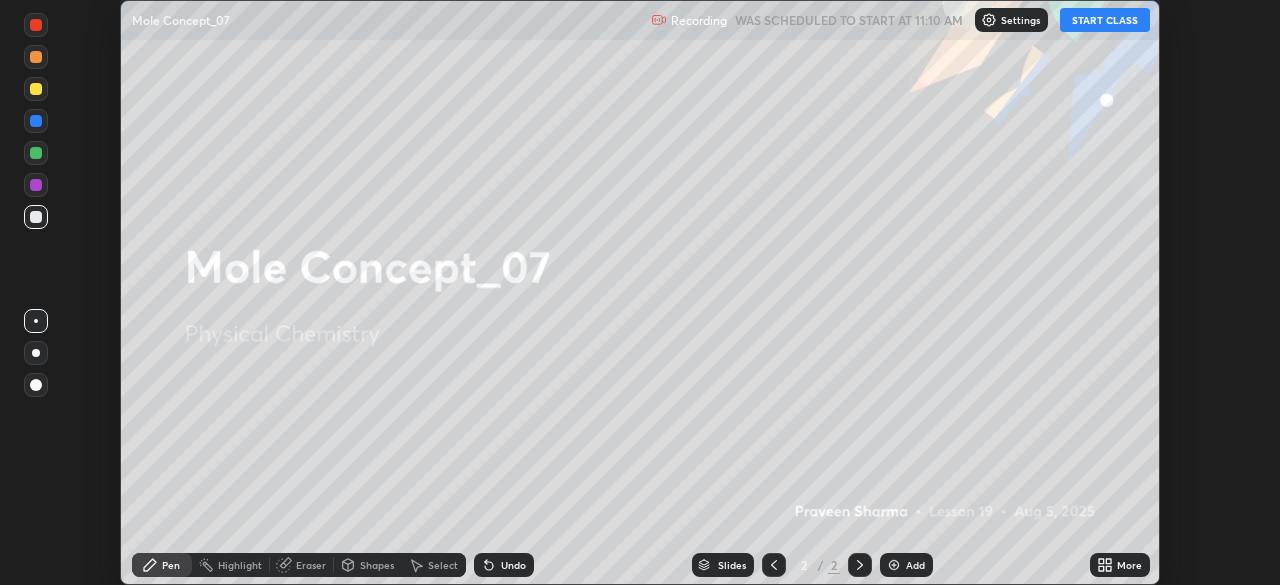 click on "START CLASS" at bounding box center [1105, 20] 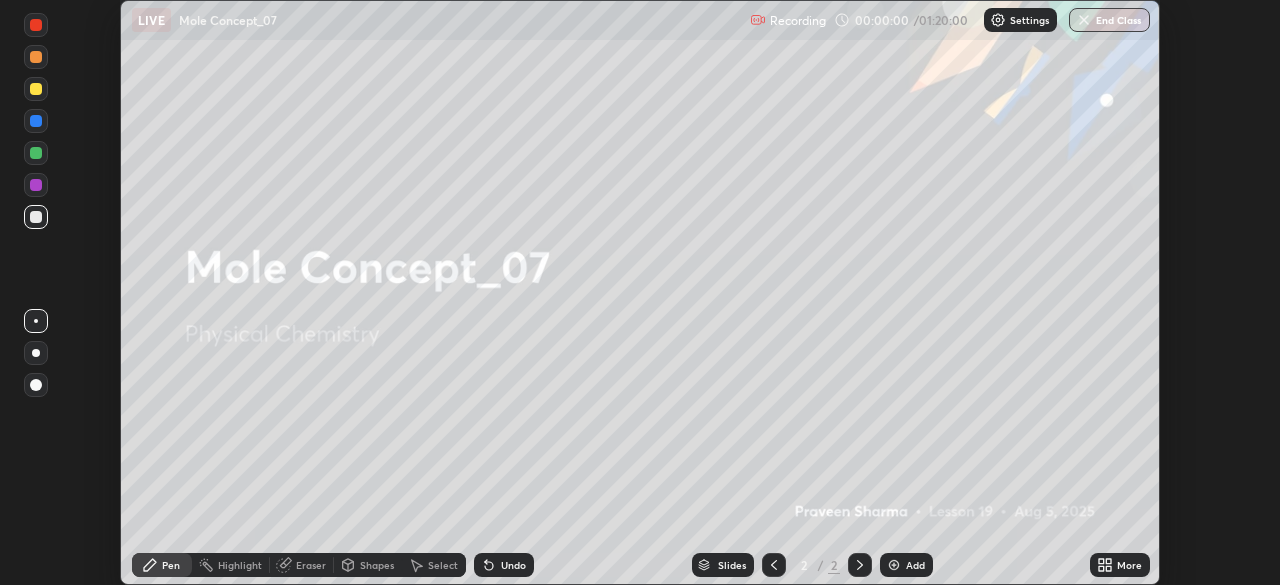 click 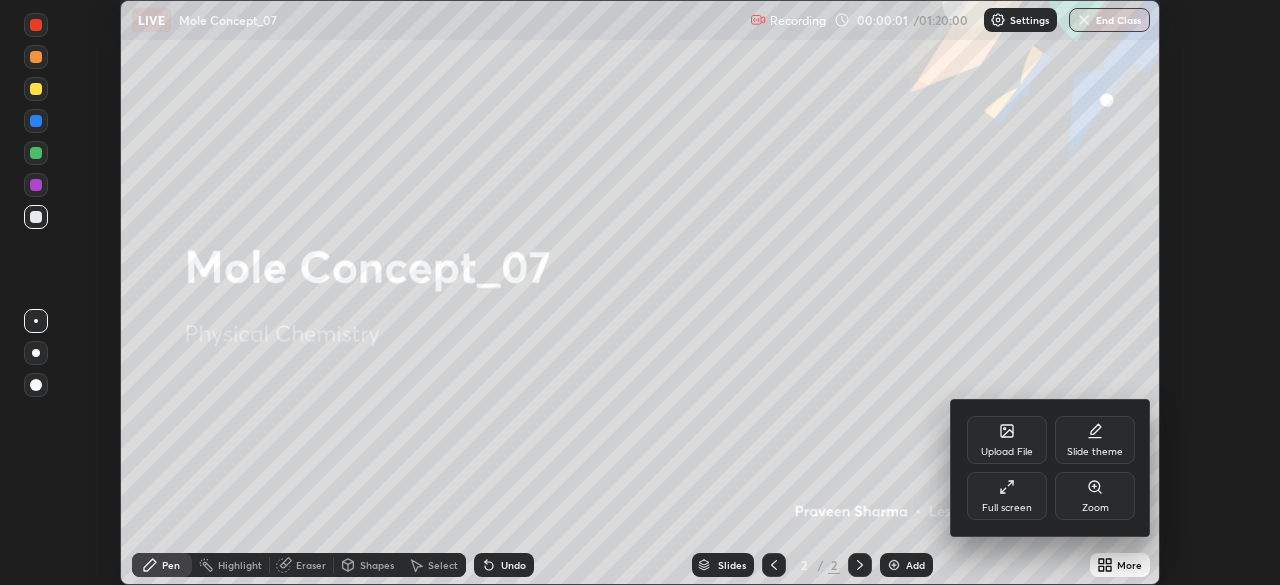 click on "Full screen" at bounding box center [1007, 496] 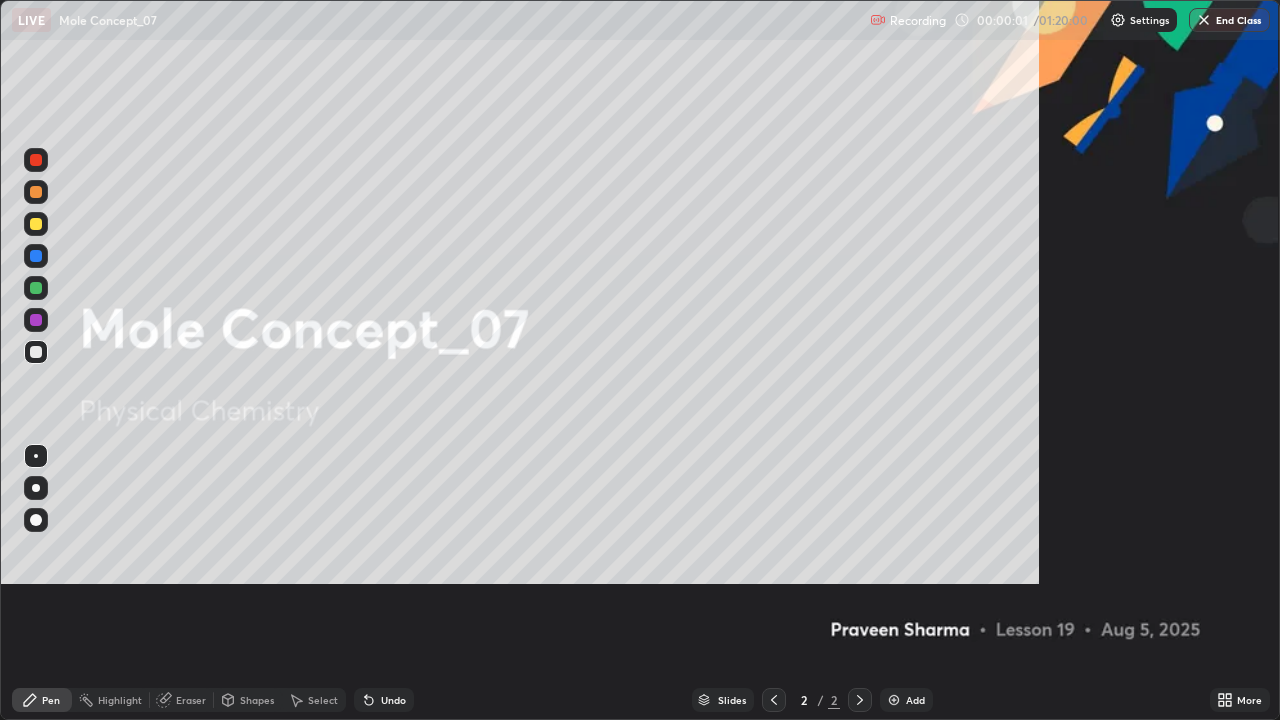 scroll, scrollTop: 99280, scrollLeft: 98720, axis: both 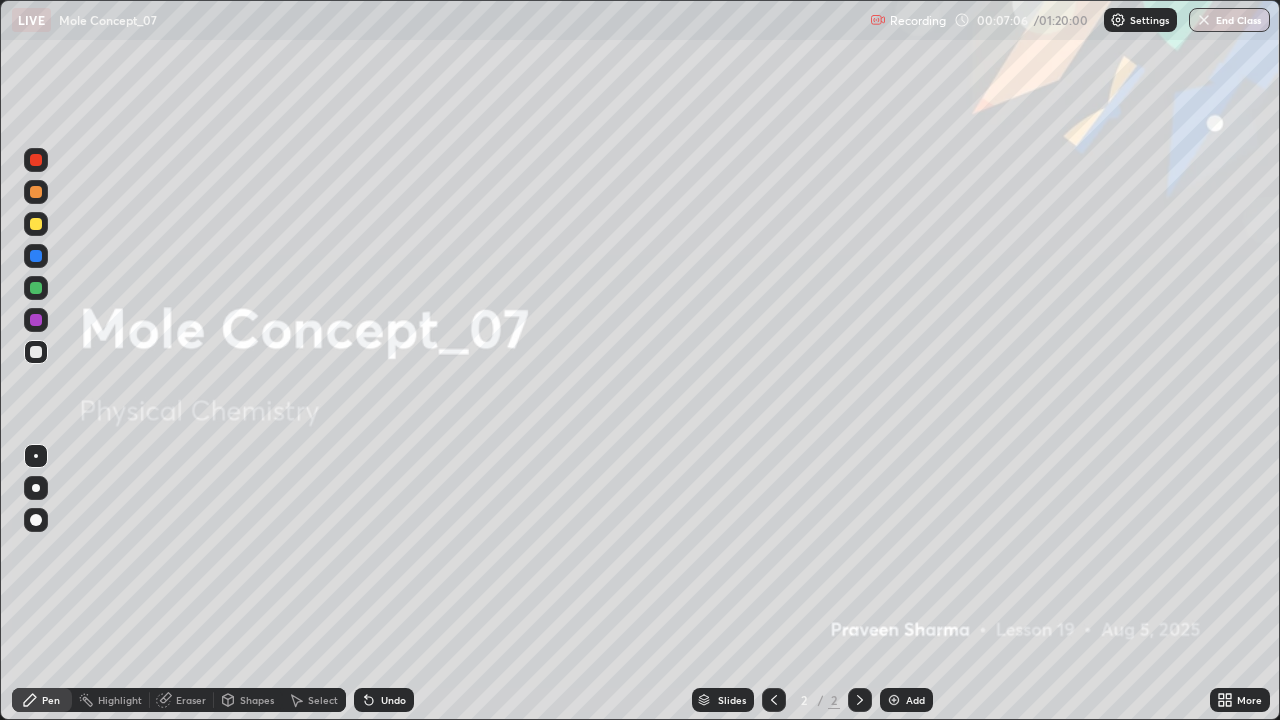 click on "Add" at bounding box center [906, 700] 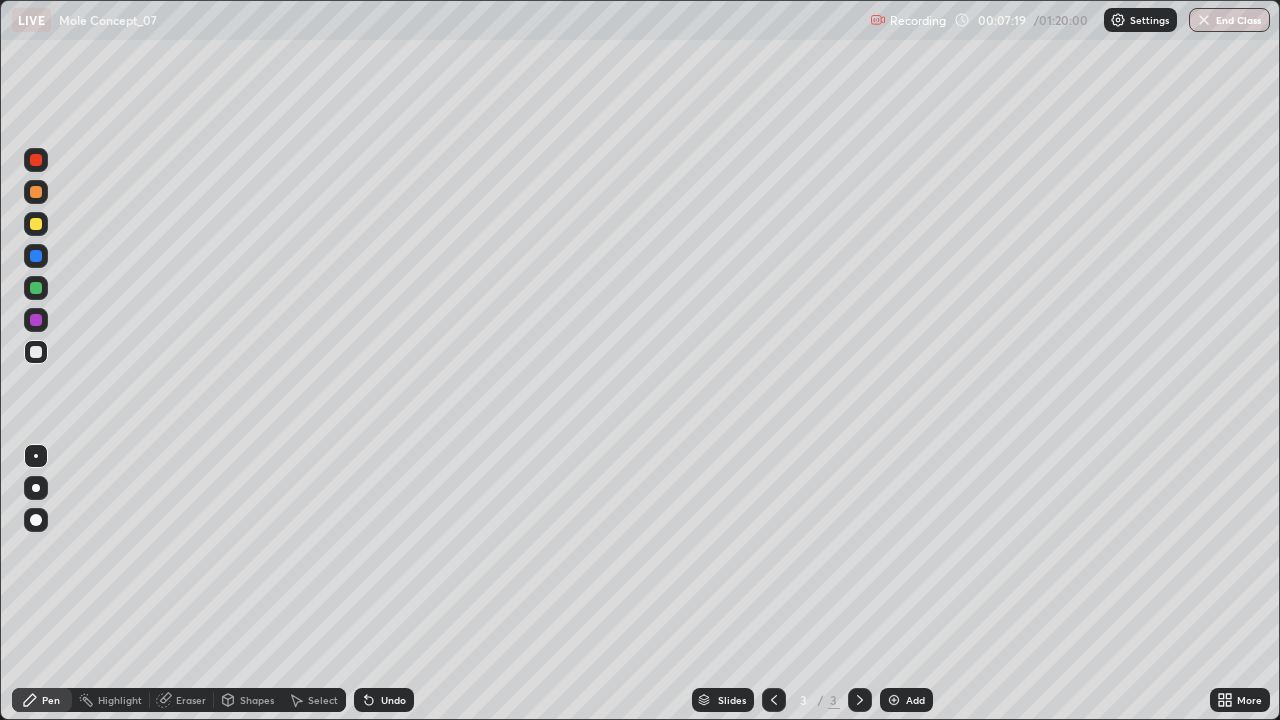 click on "Undo" at bounding box center (393, 700) 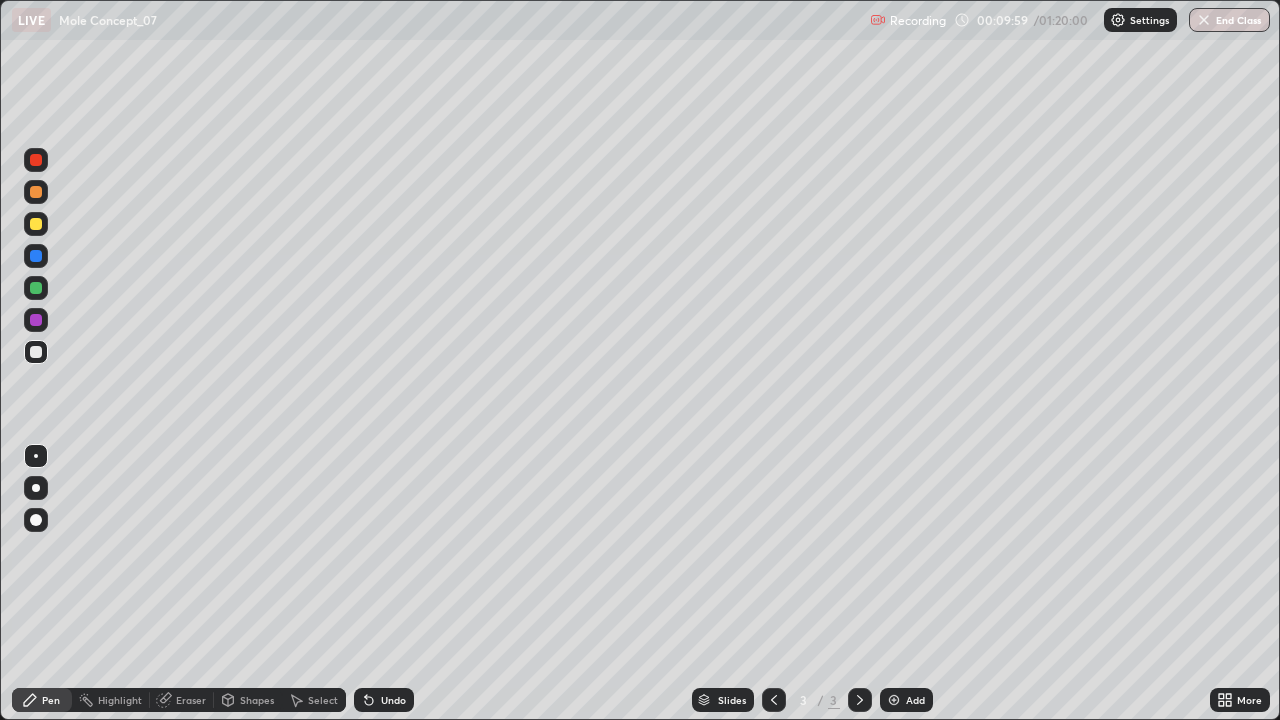 click at bounding box center [894, 700] 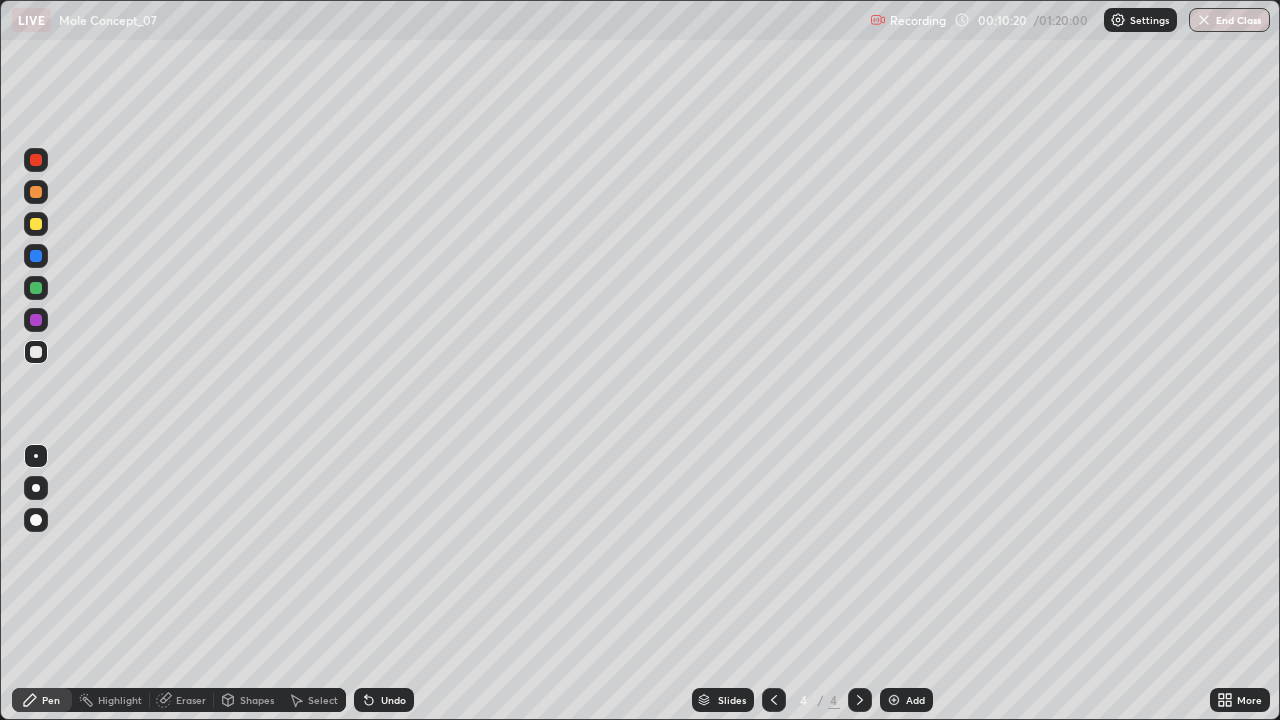 click on "Undo" at bounding box center [384, 700] 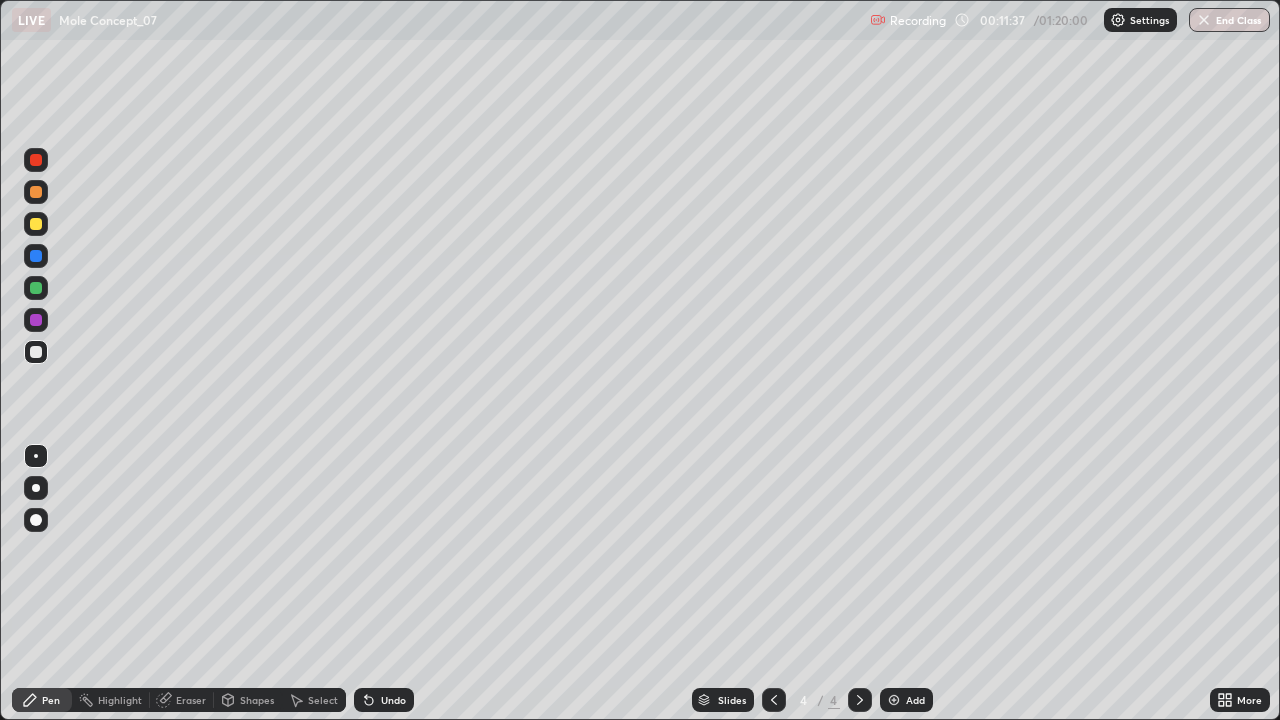 click on "Add" at bounding box center (906, 700) 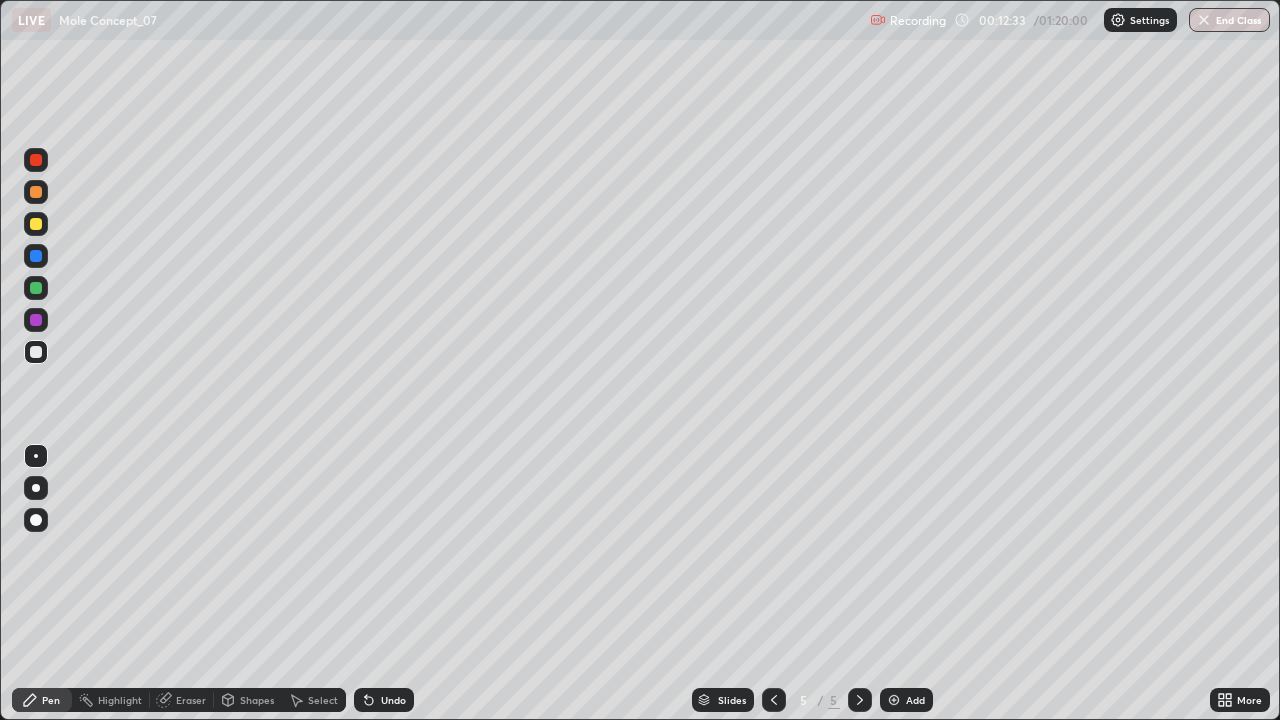 click on "Undo" at bounding box center [393, 700] 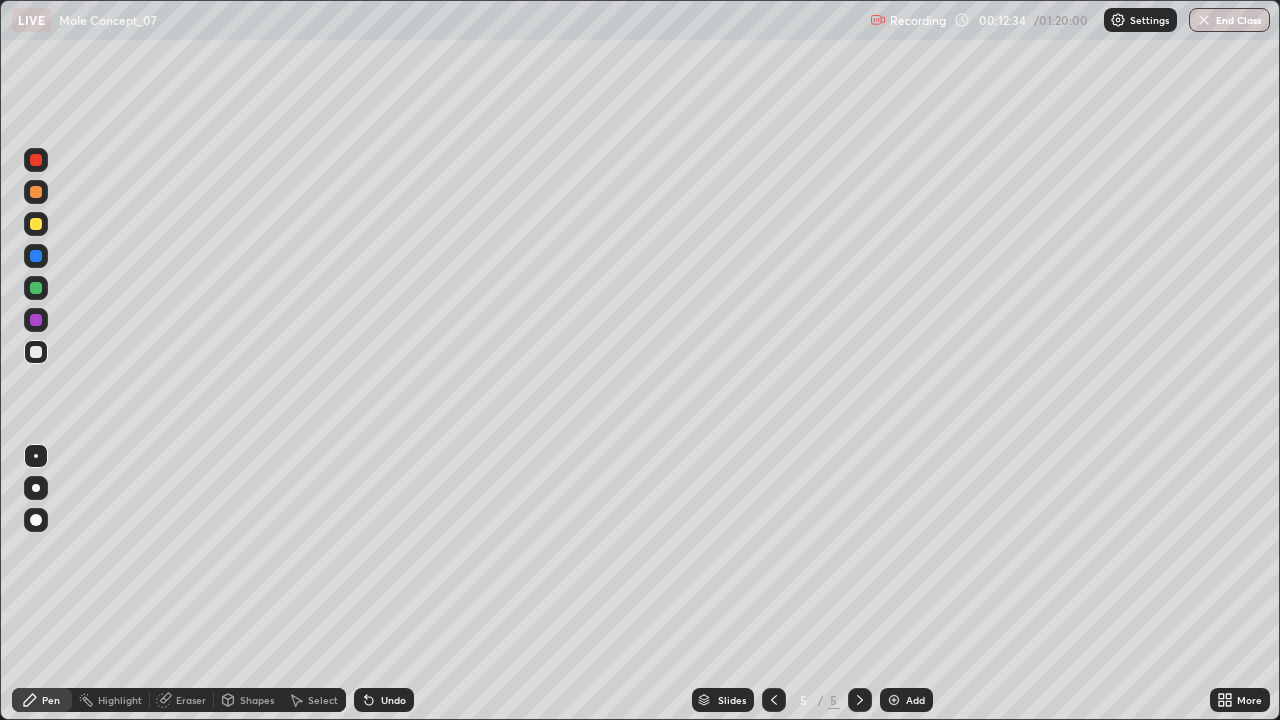click on "Undo" at bounding box center (384, 700) 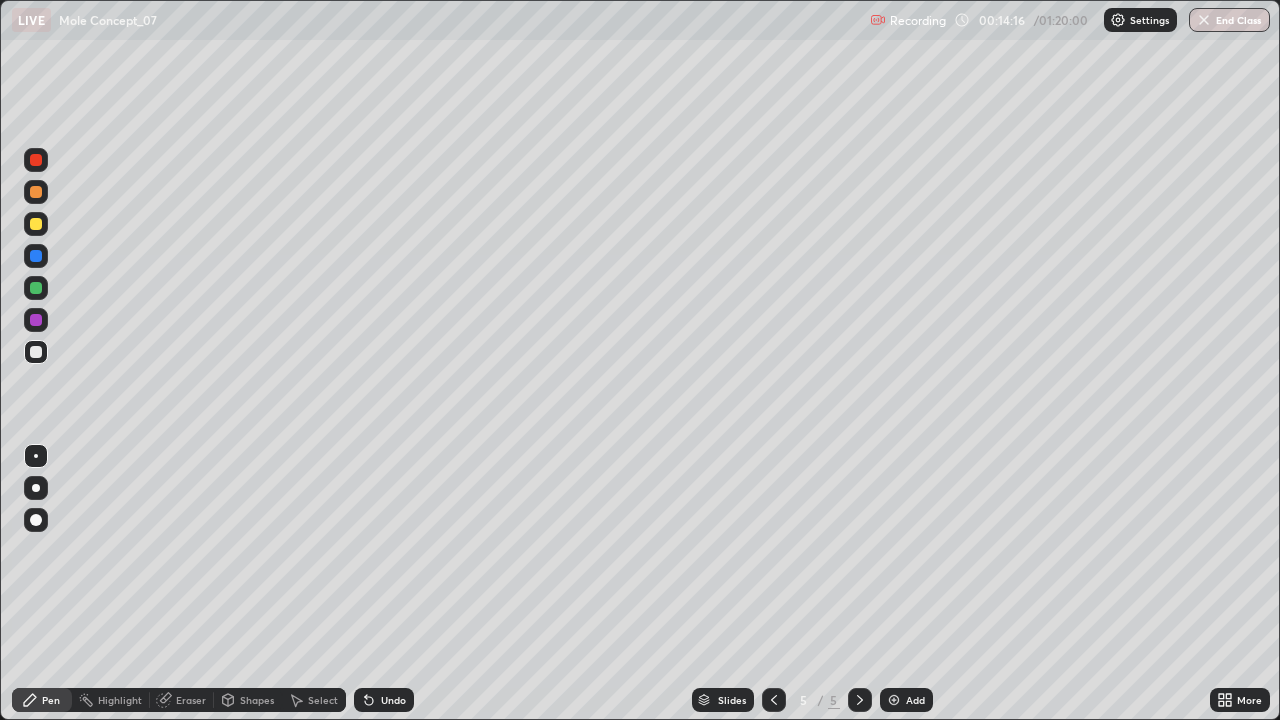 click on "Add" at bounding box center (915, 700) 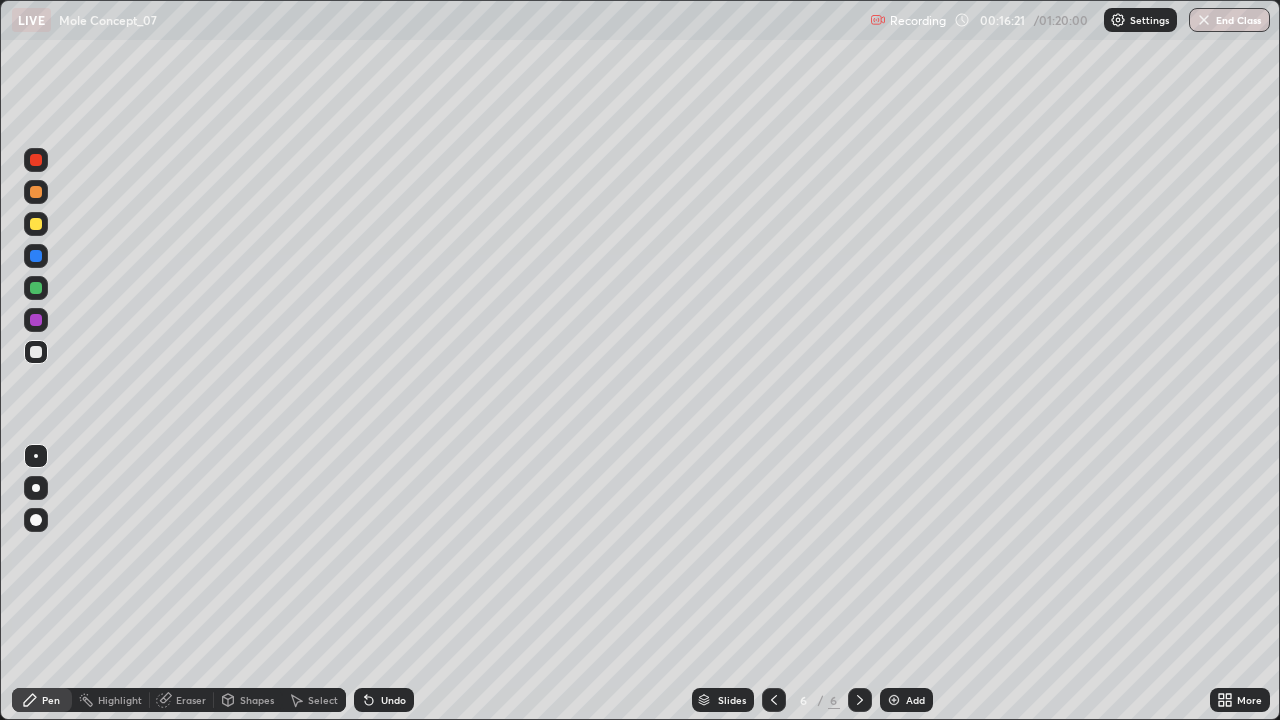 click at bounding box center (774, 700) 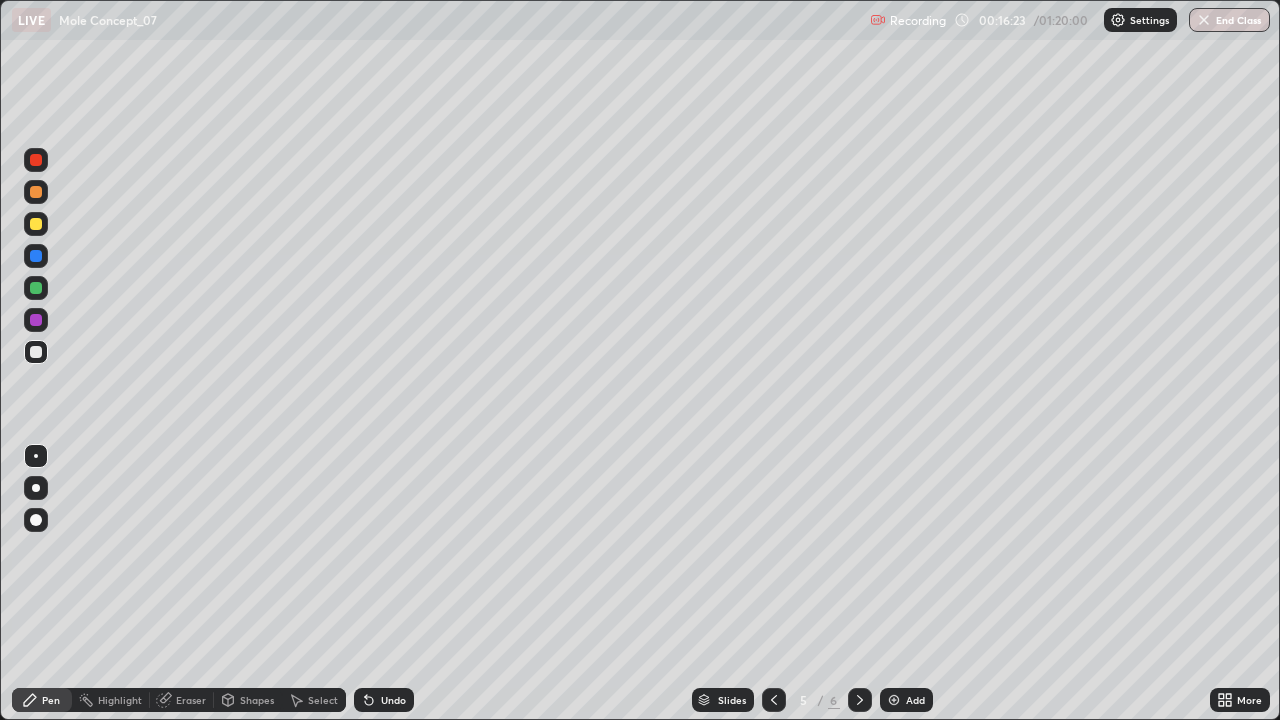click 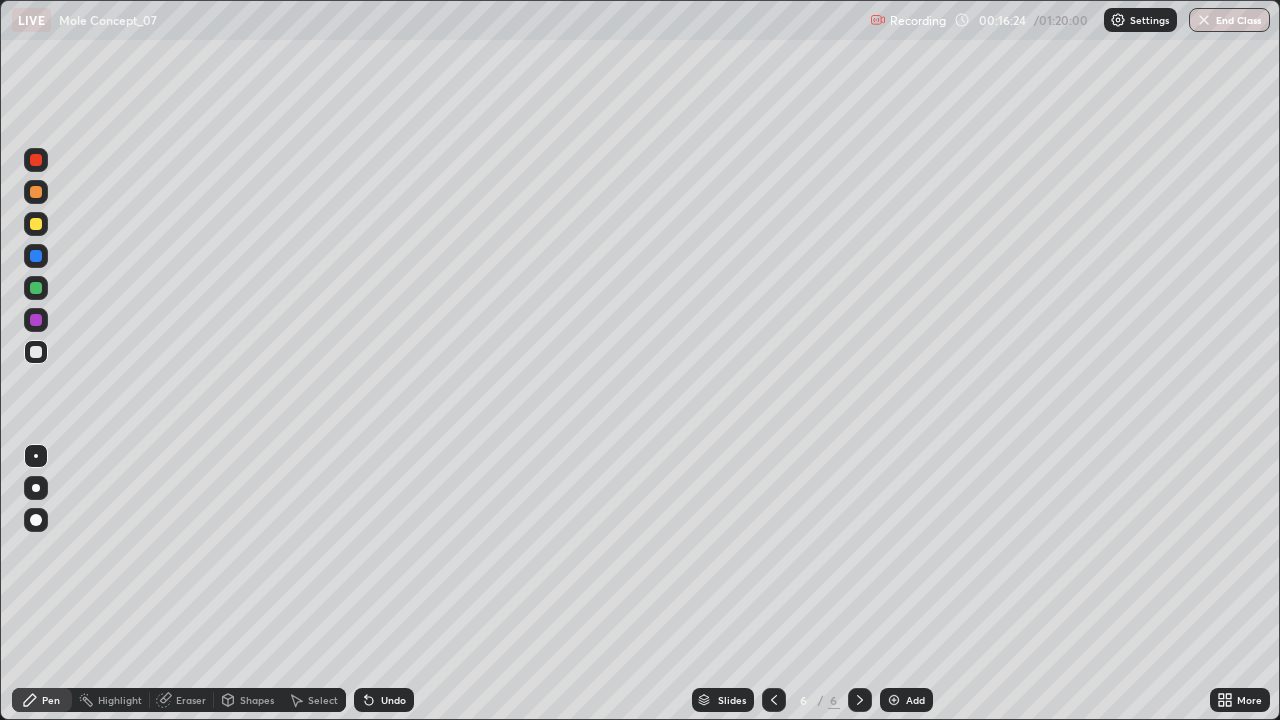 click 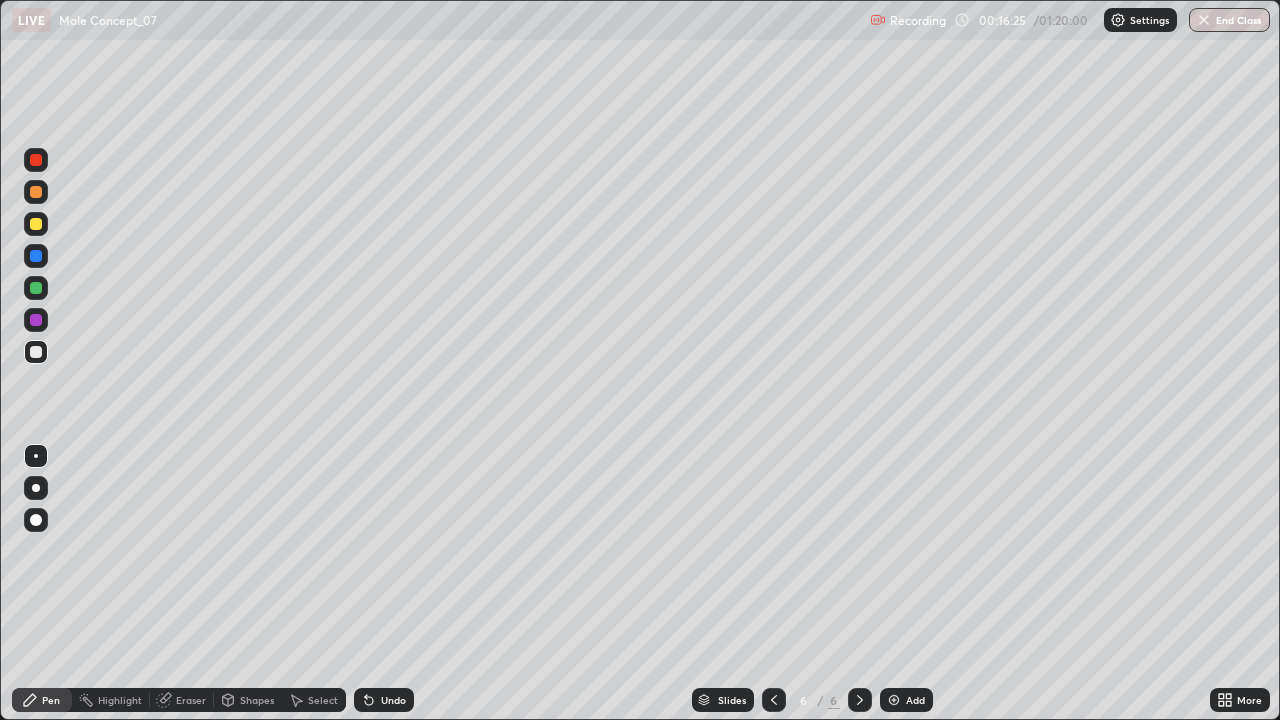 click 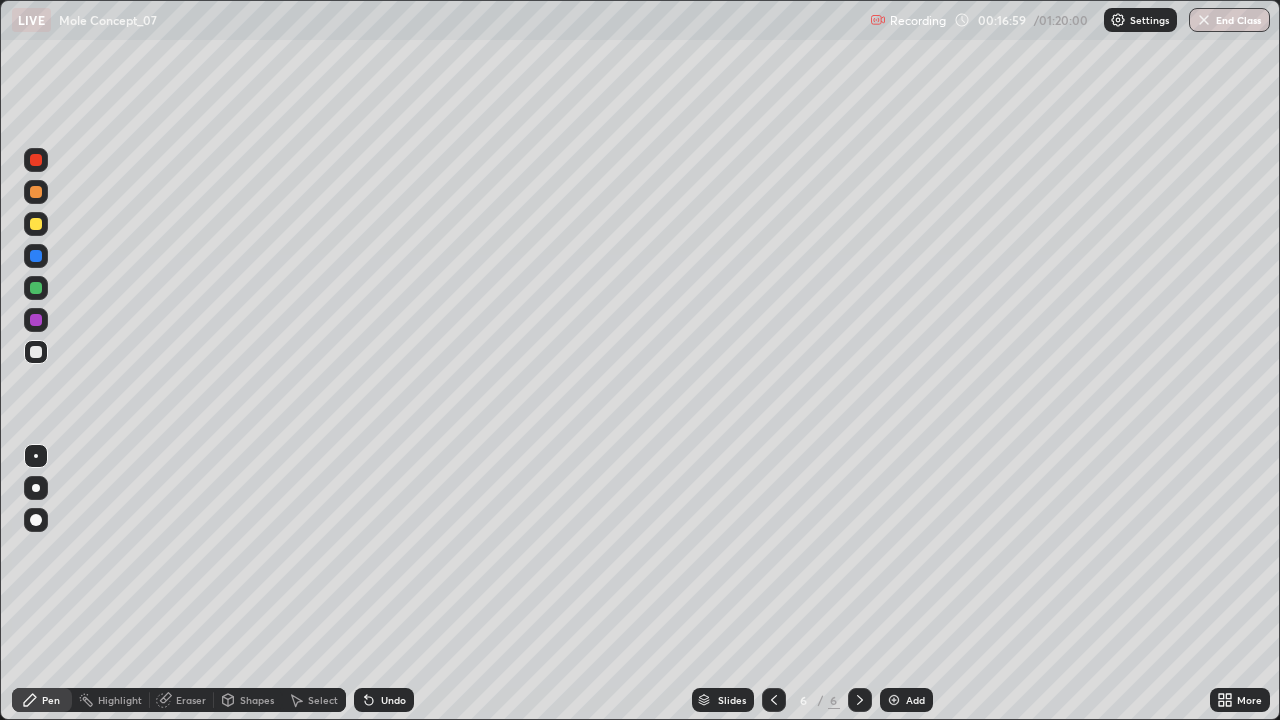 click on "Undo" at bounding box center (384, 700) 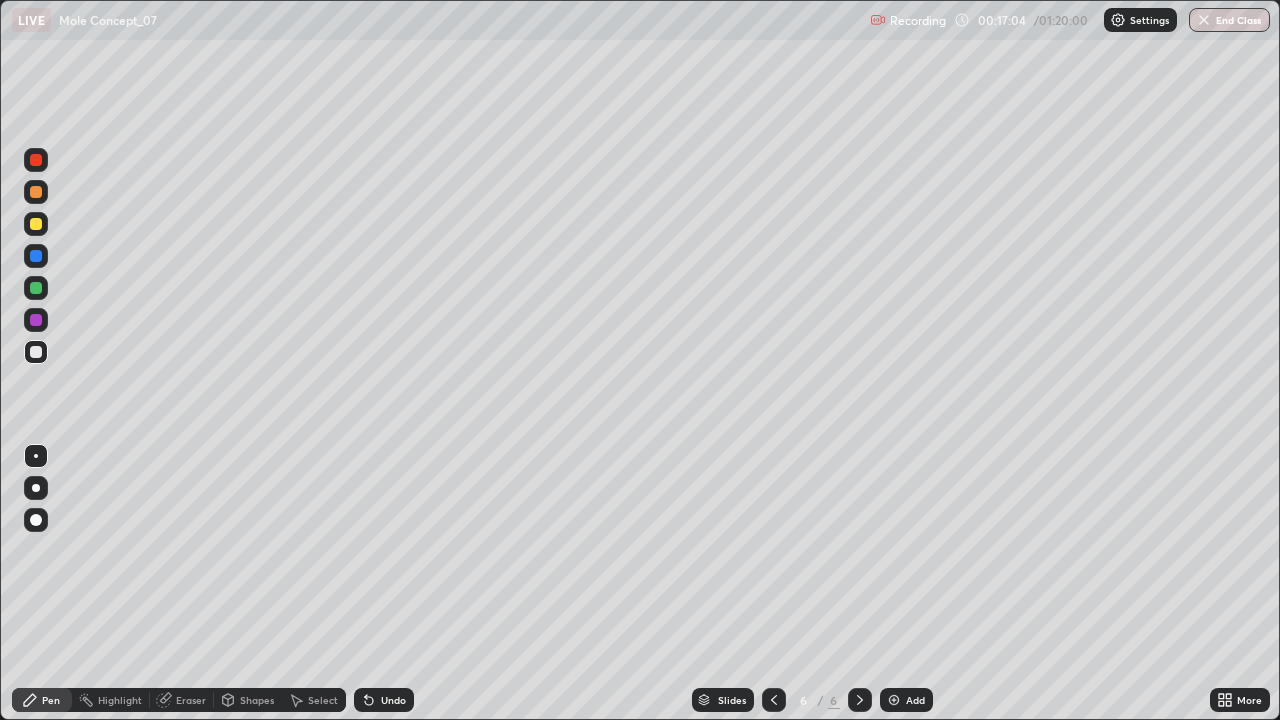 click on "Undo" at bounding box center [393, 700] 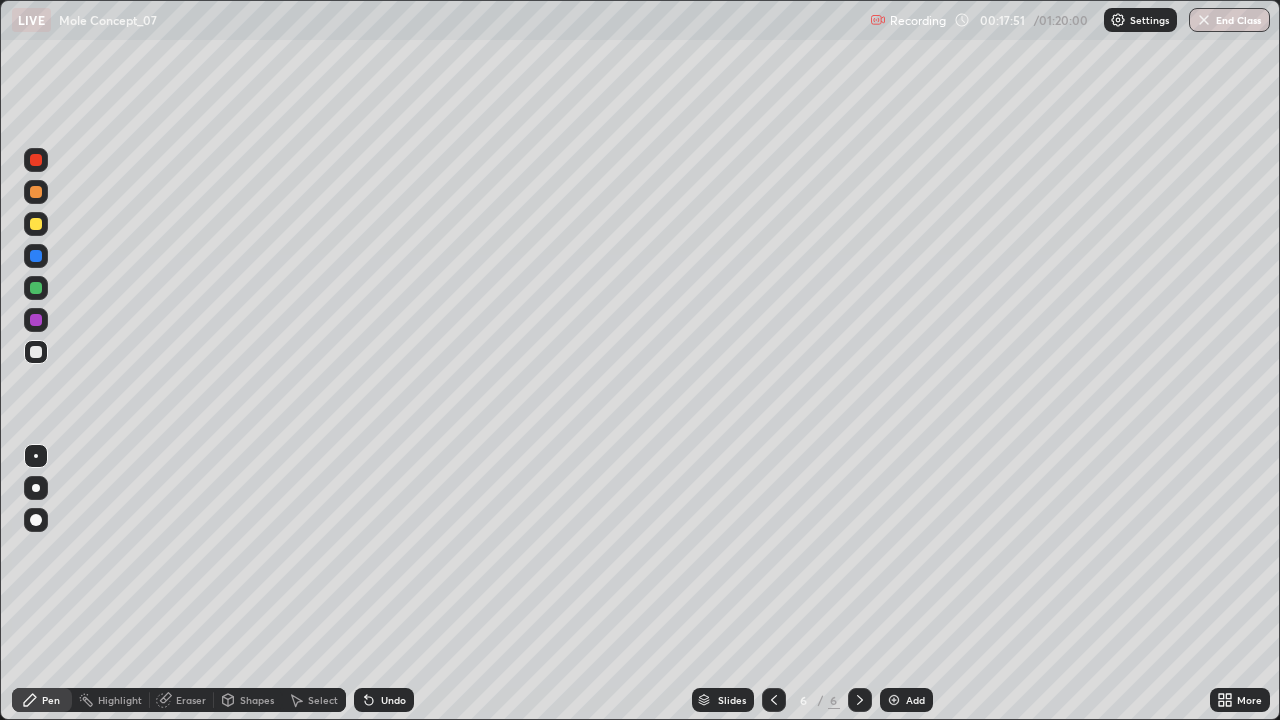 click on "Undo" at bounding box center (393, 700) 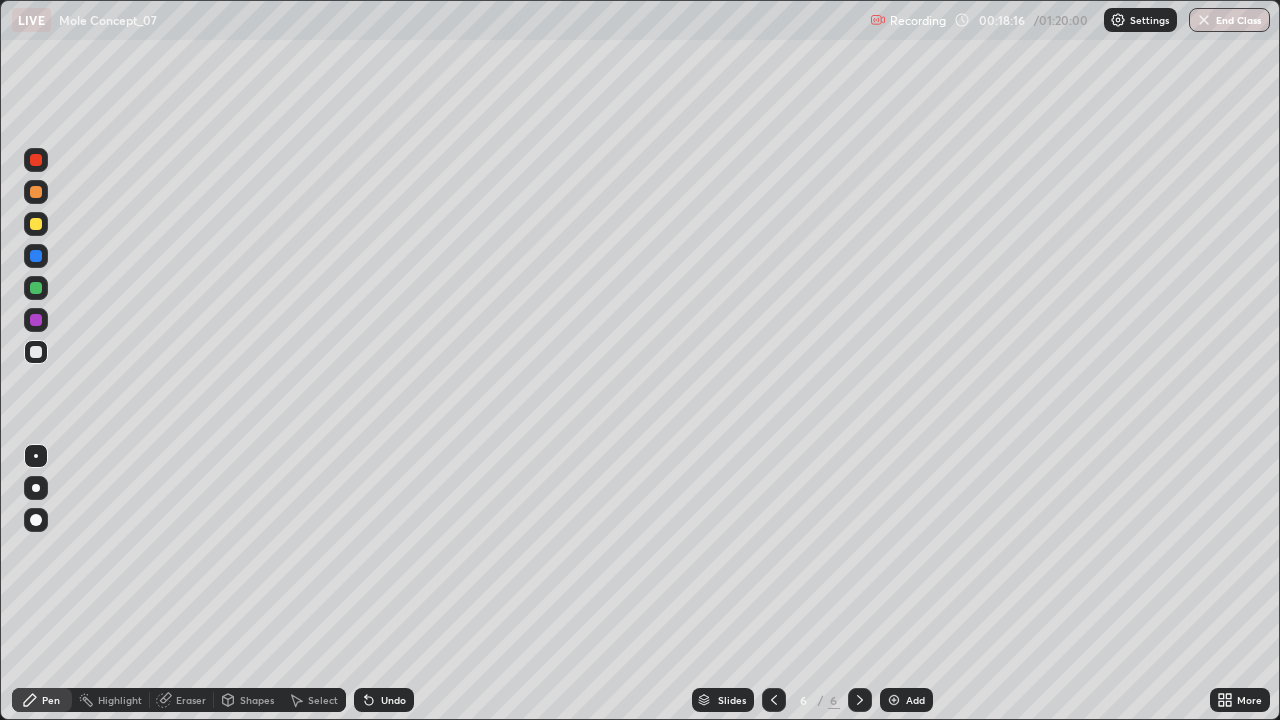 click on "Undo" at bounding box center [393, 700] 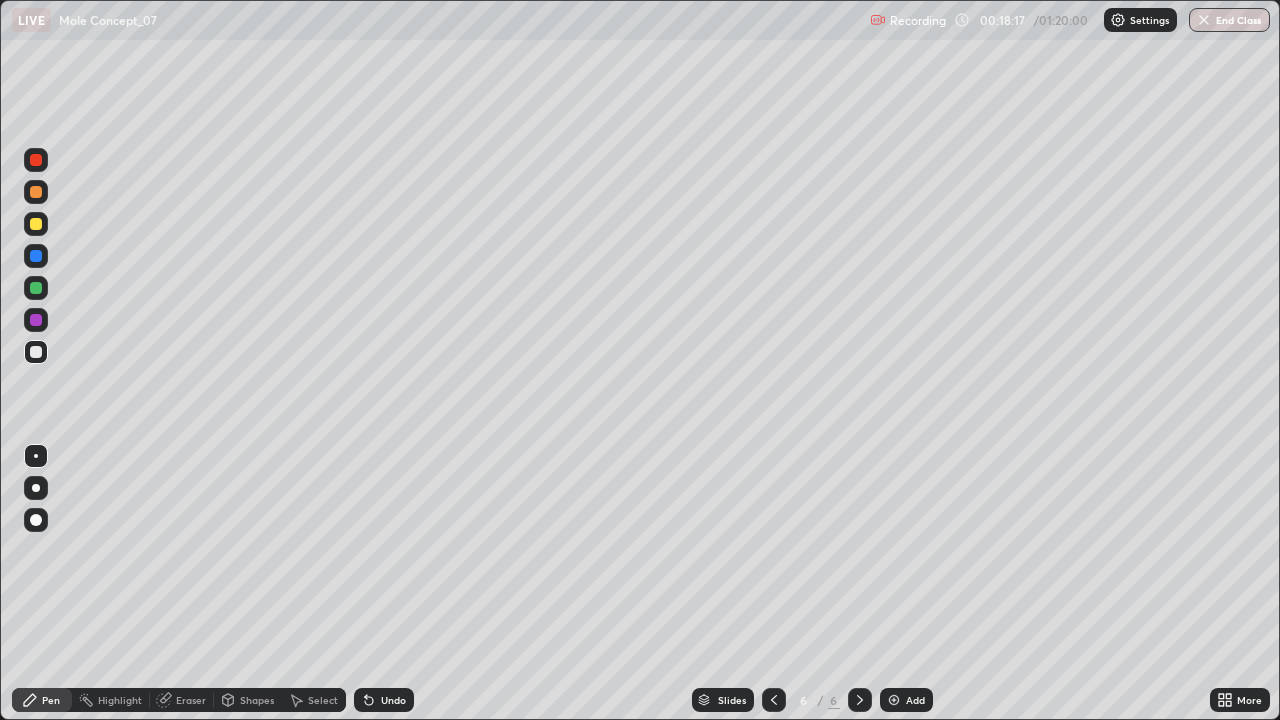 click on "Undo" at bounding box center (393, 700) 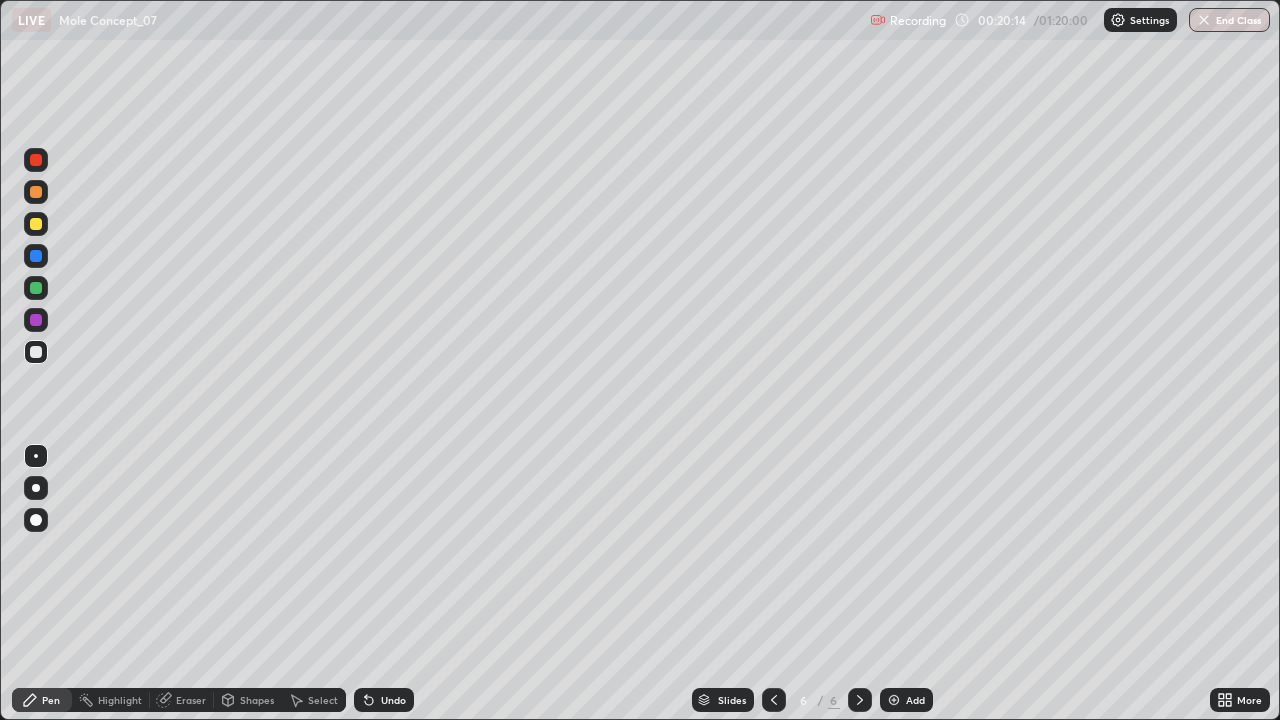 click on "Add" at bounding box center [906, 700] 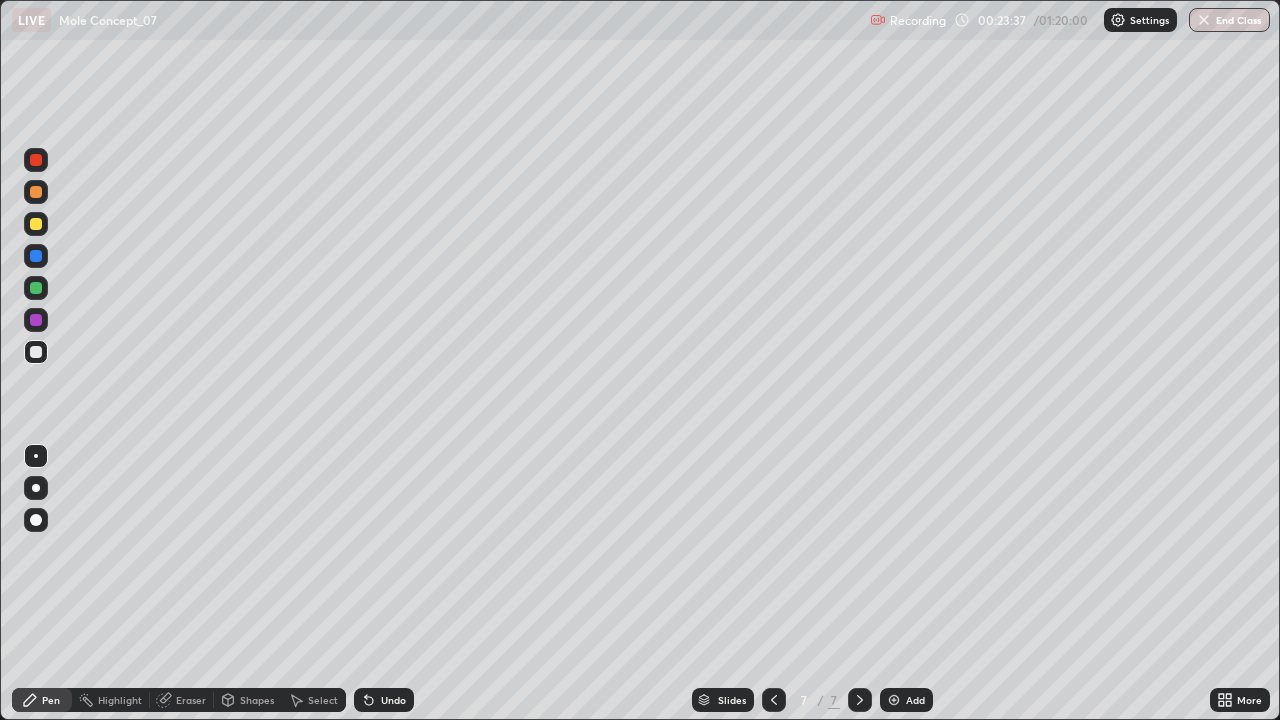 click on "Undo" at bounding box center [384, 700] 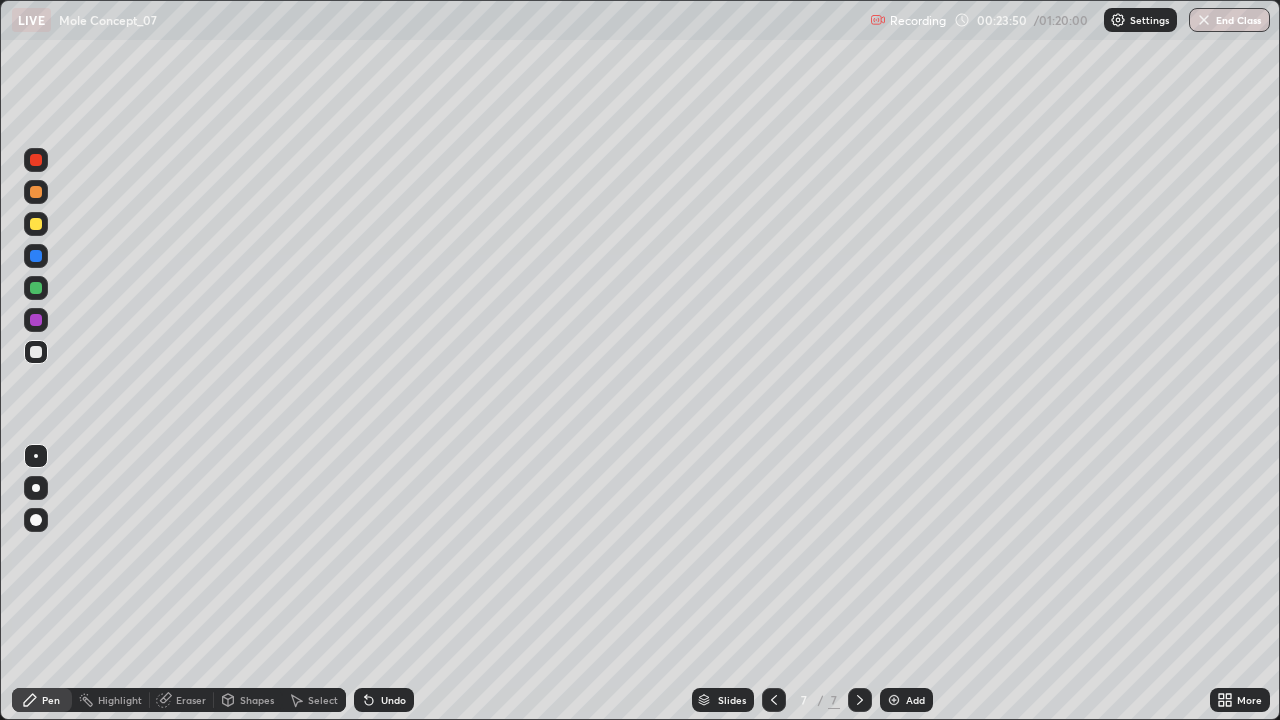 click on "Undo" at bounding box center (393, 700) 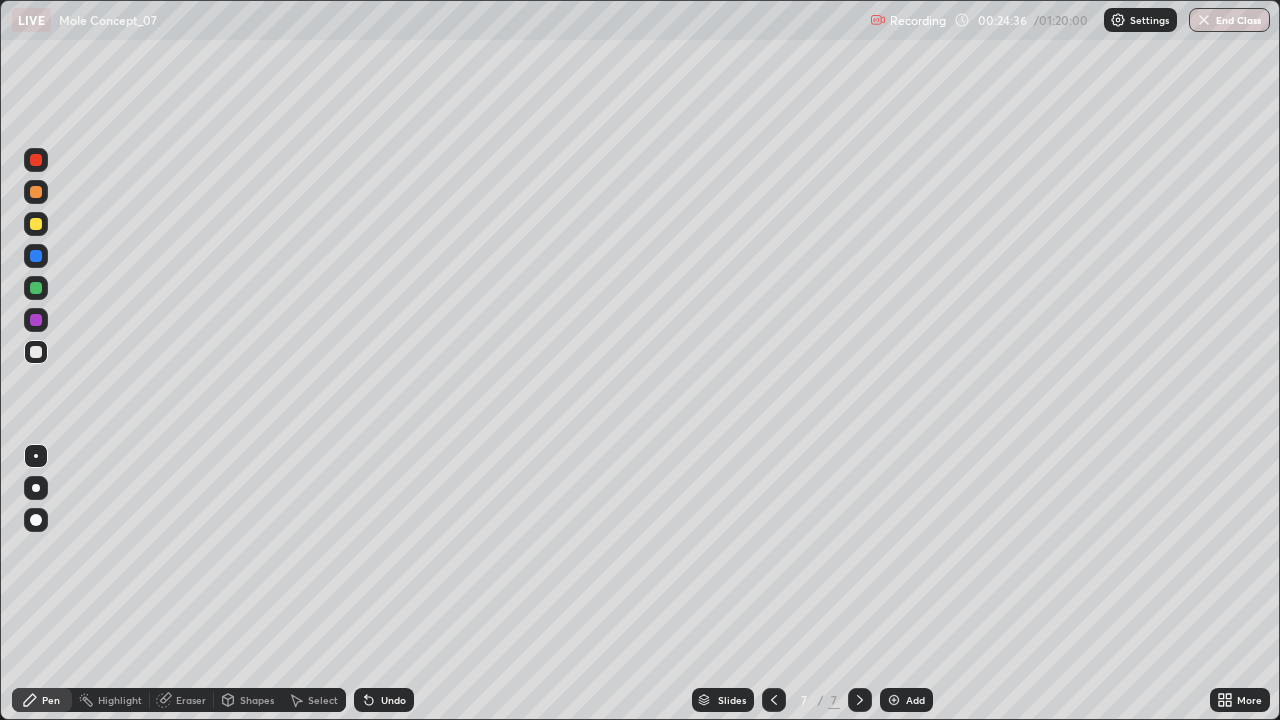 click on "Add" at bounding box center (906, 700) 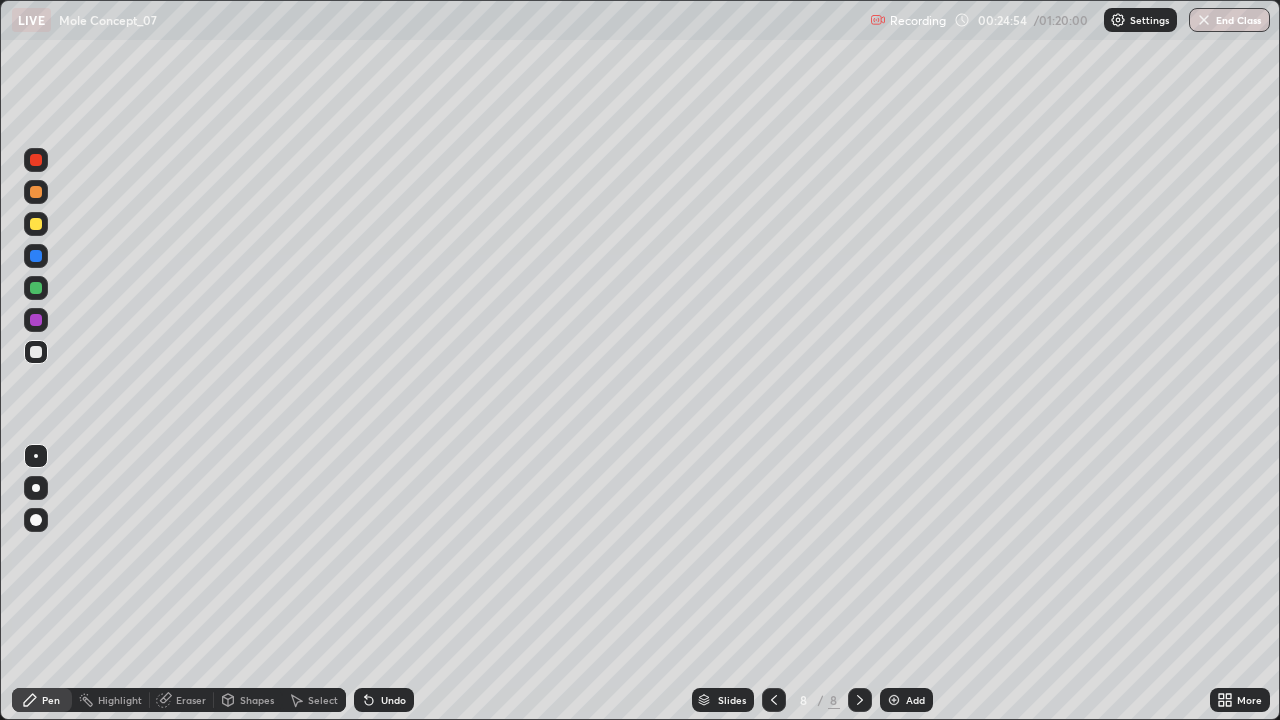 click on "Undo" at bounding box center [384, 700] 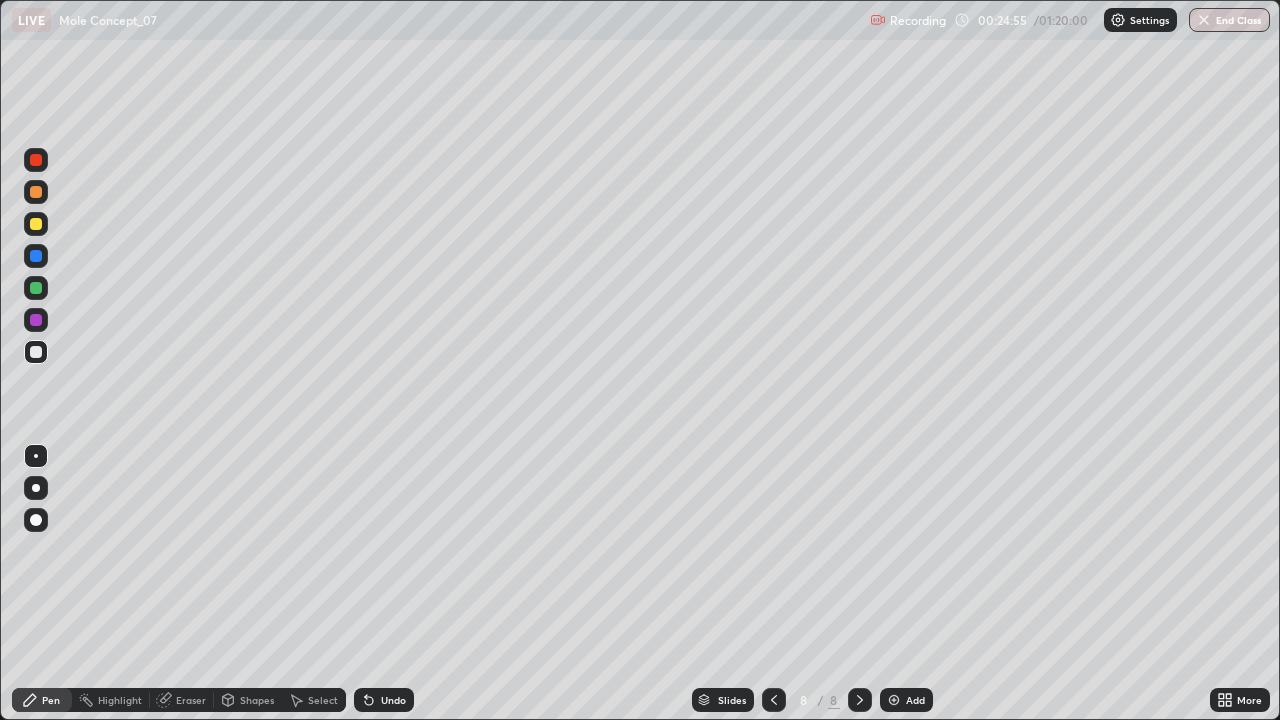 click on "Undo" at bounding box center [384, 700] 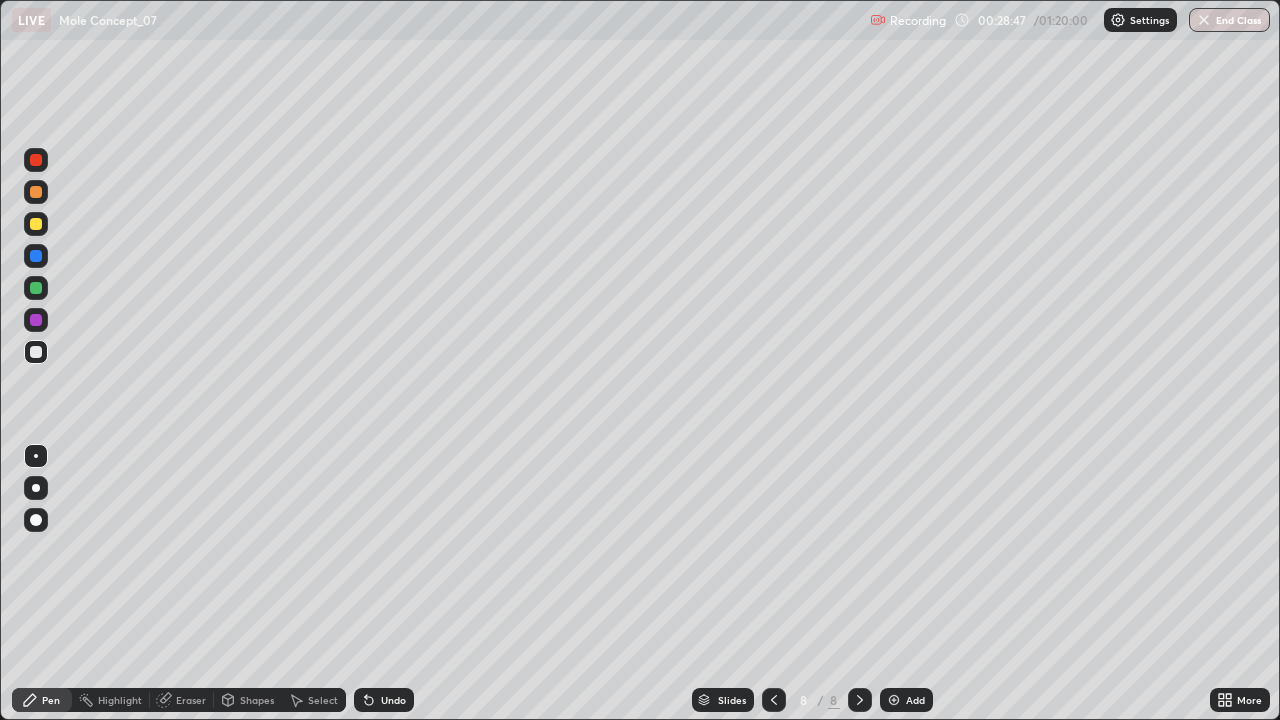 click 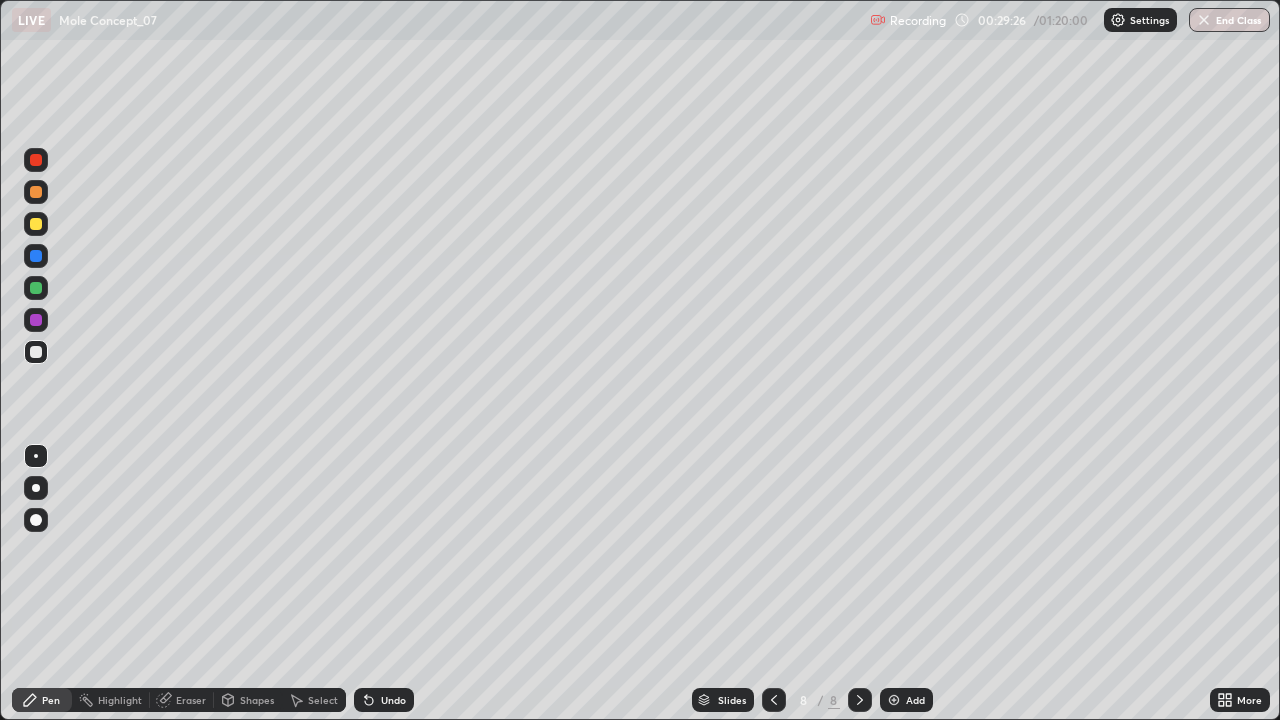 click on "Undo" at bounding box center [384, 700] 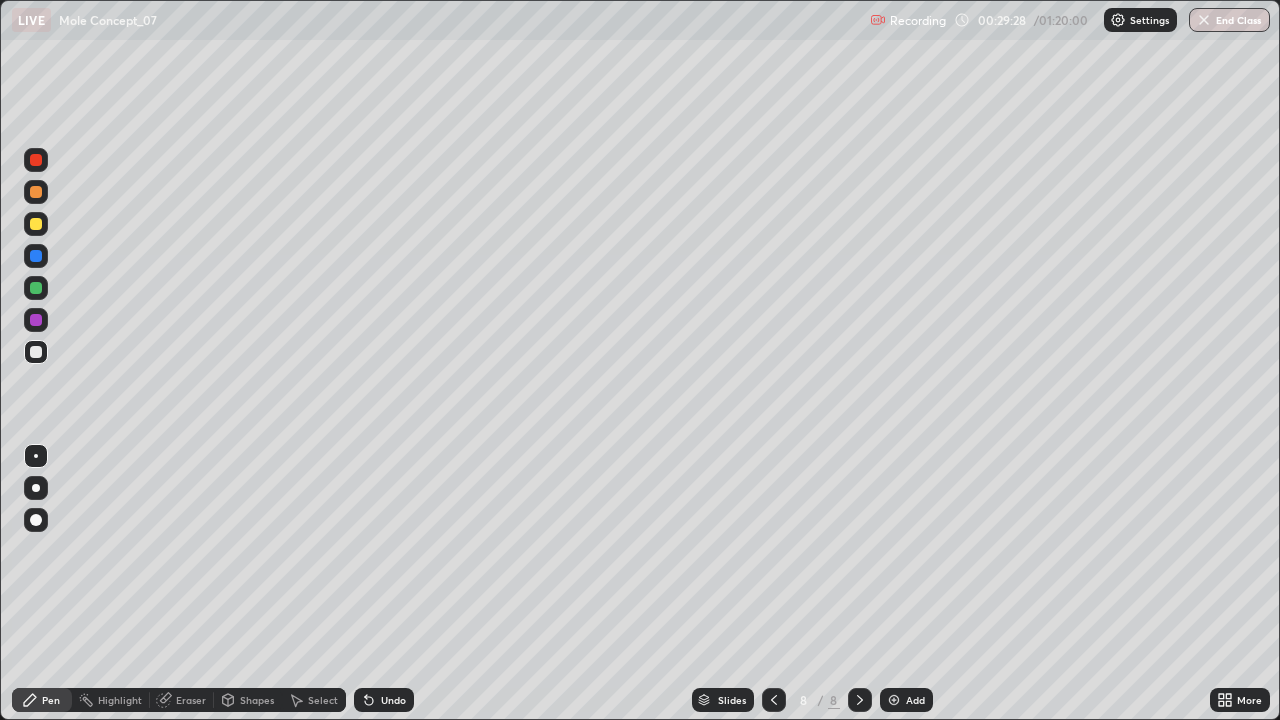 click on "Undo" at bounding box center (384, 700) 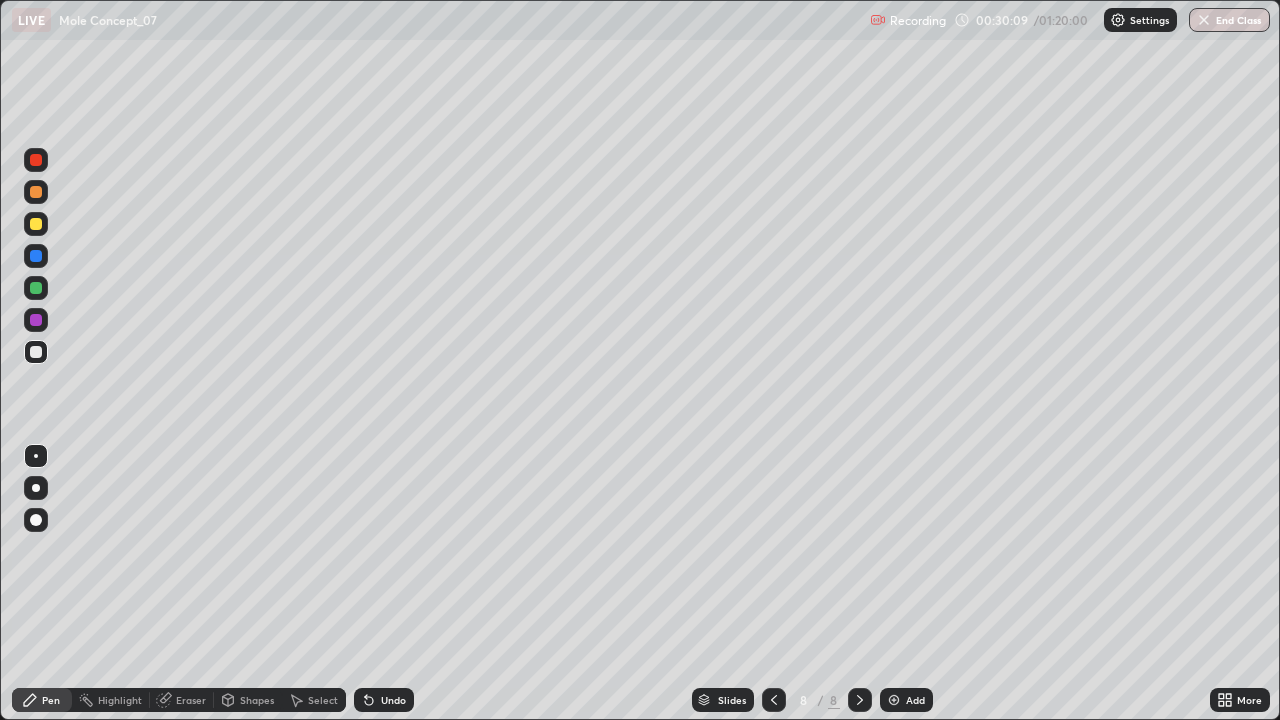 click on "Undo" at bounding box center (393, 700) 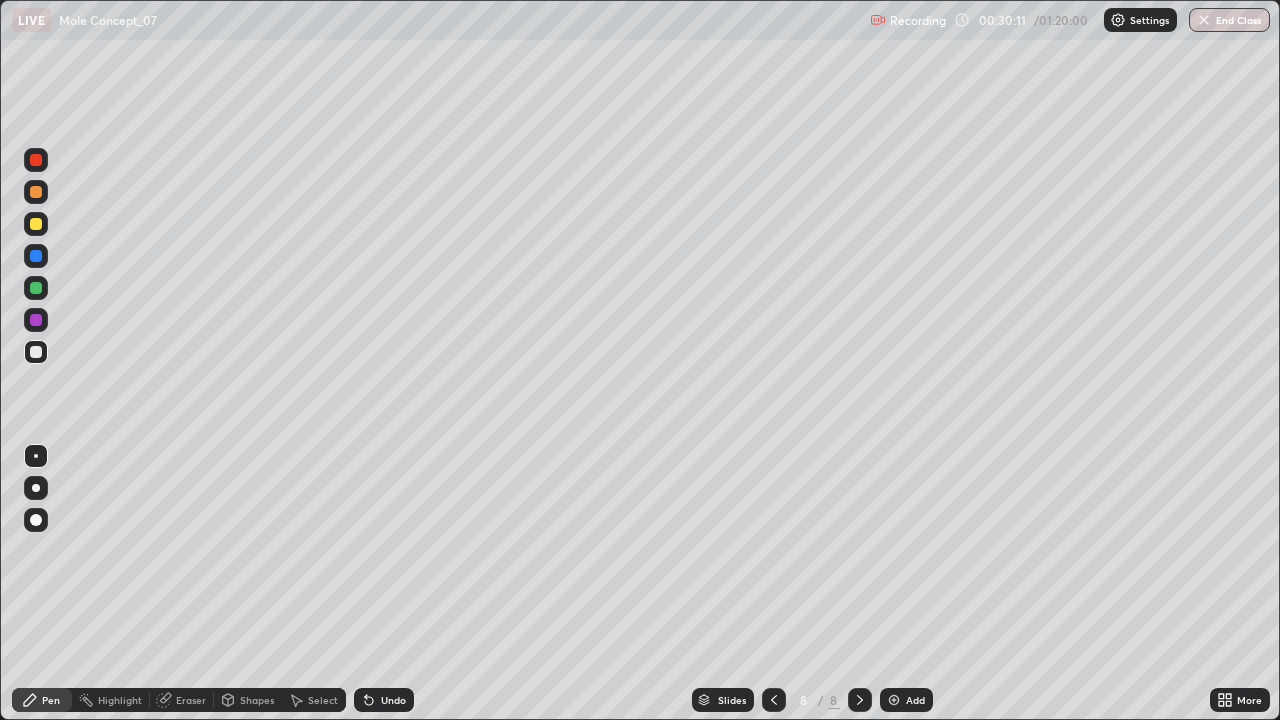 click on "Undo" at bounding box center (384, 700) 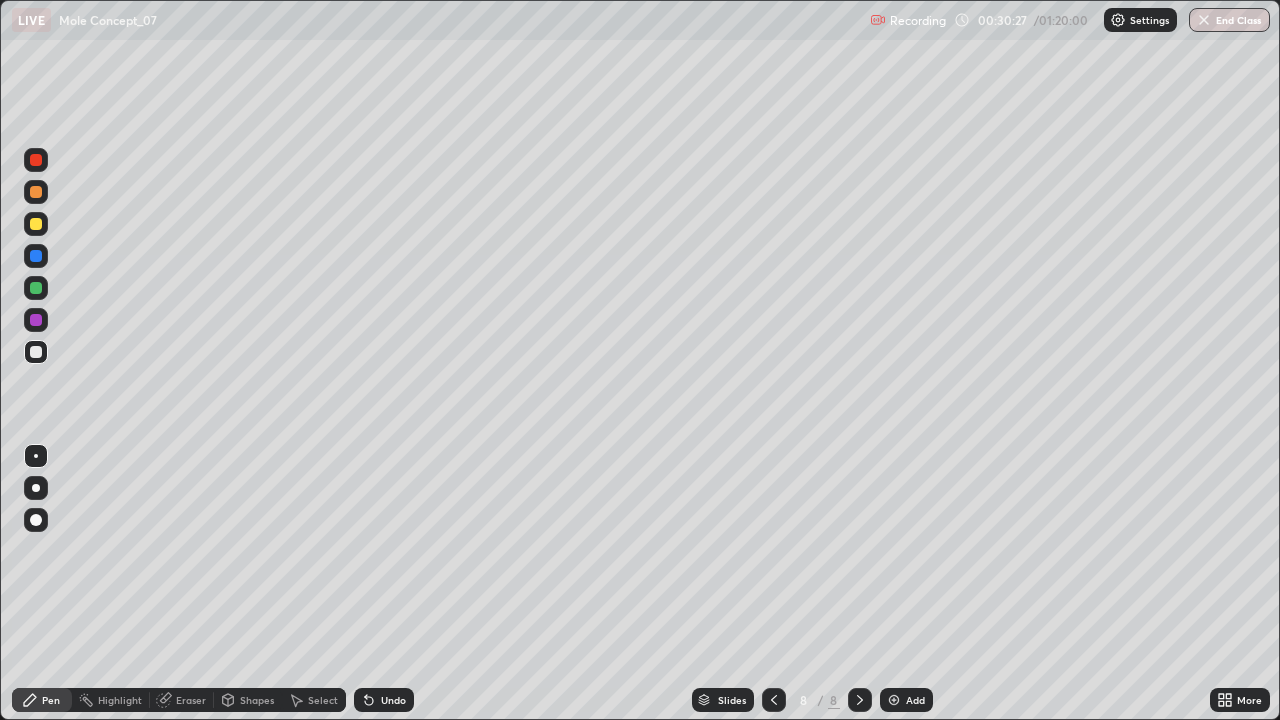 click at bounding box center (894, 700) 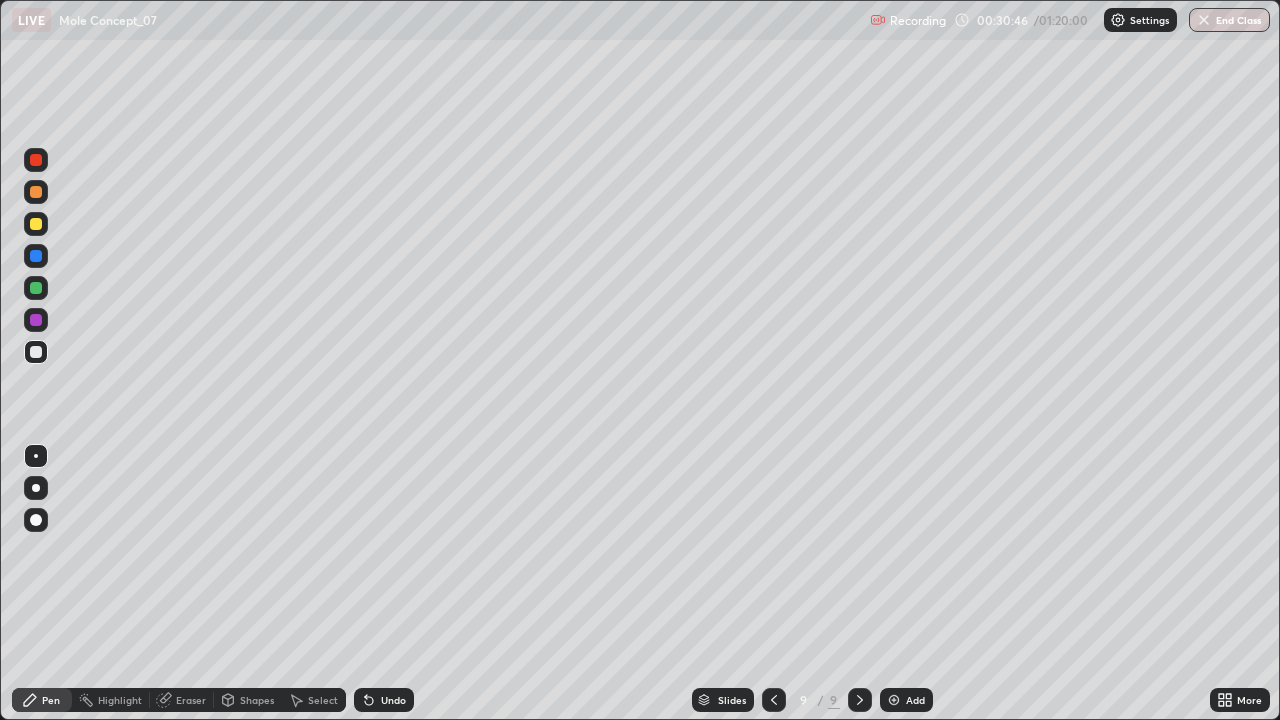 click on "Undo" at bounding box center [393, 700] 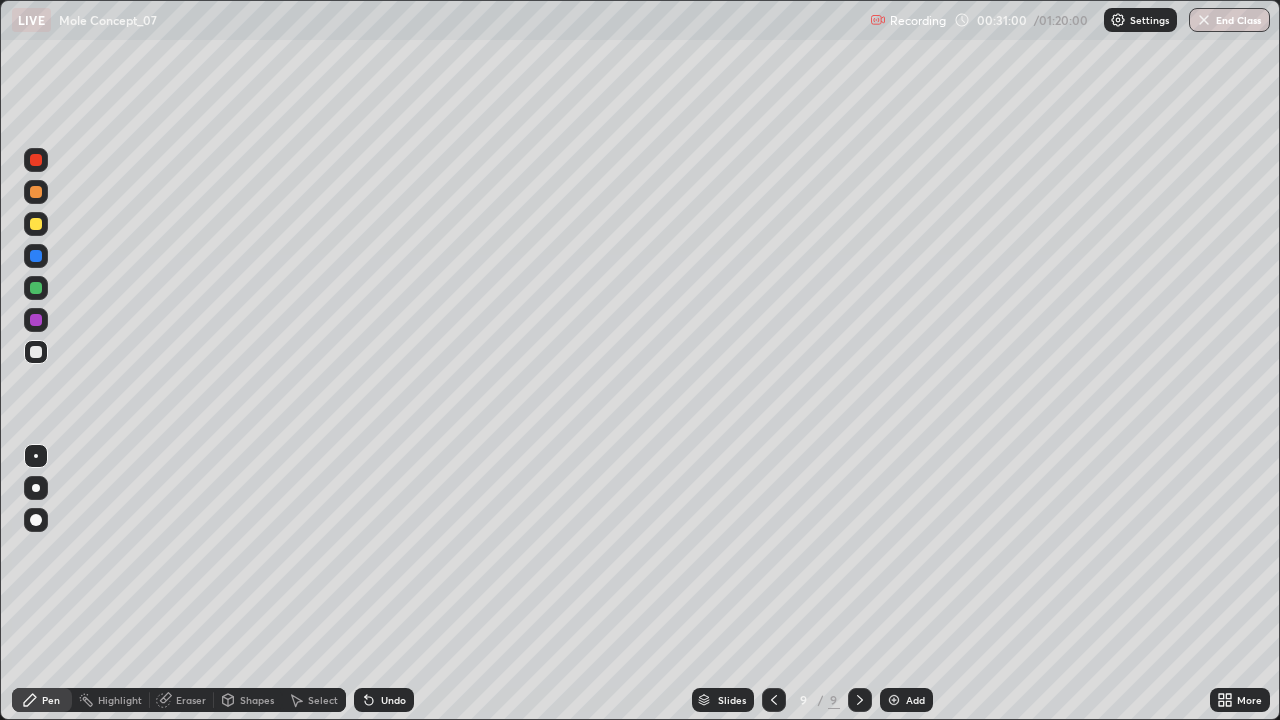 click 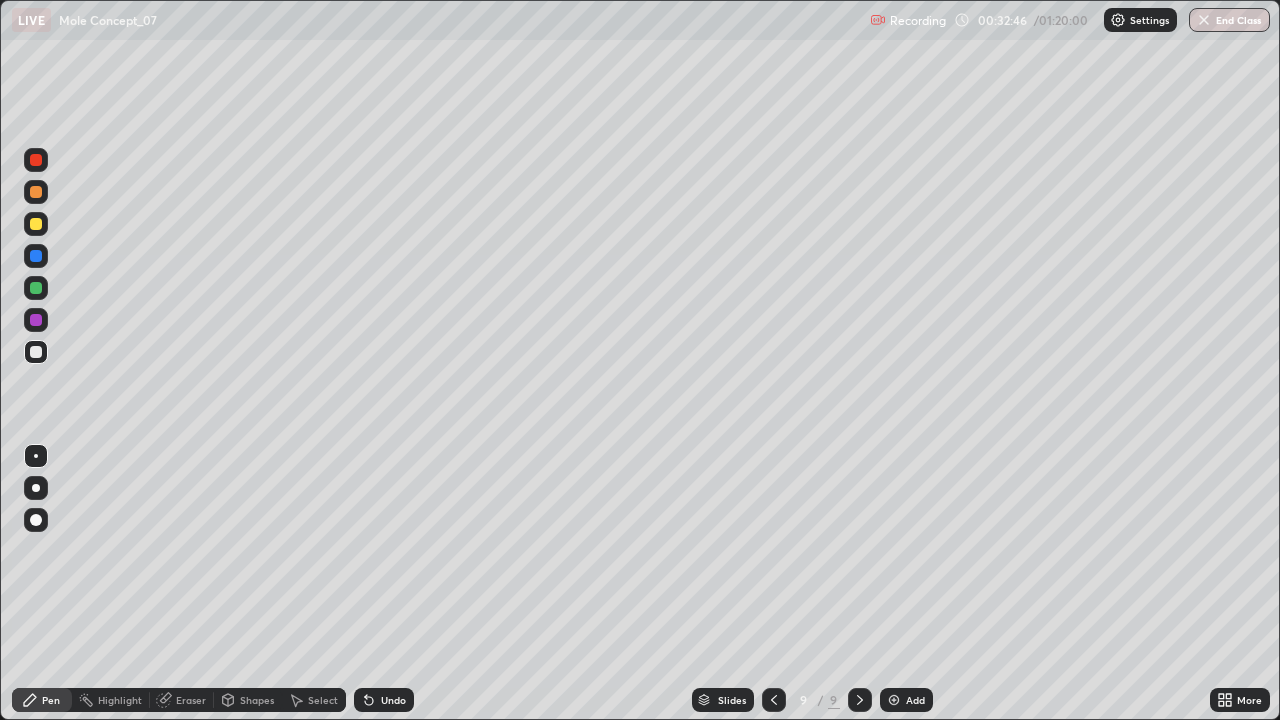 click on "Undo" at bounding box center [384, 700] 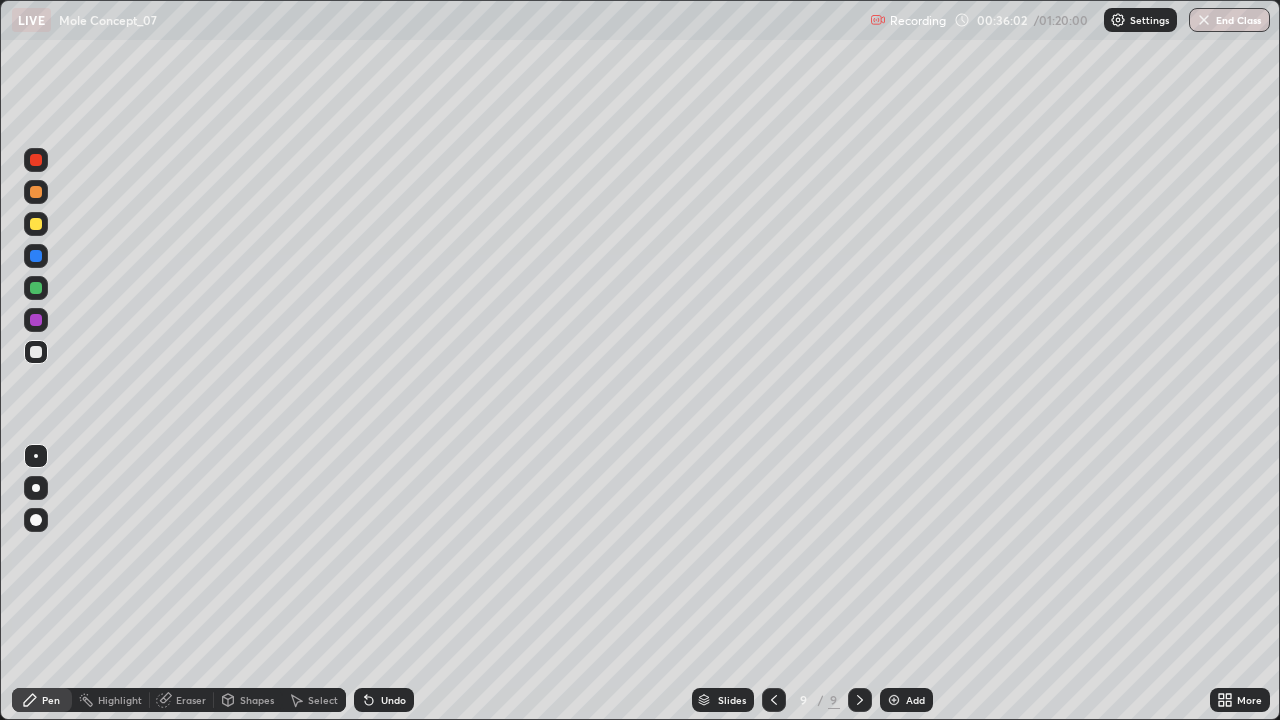 click on "Undo" at bounding box center [393, 700] 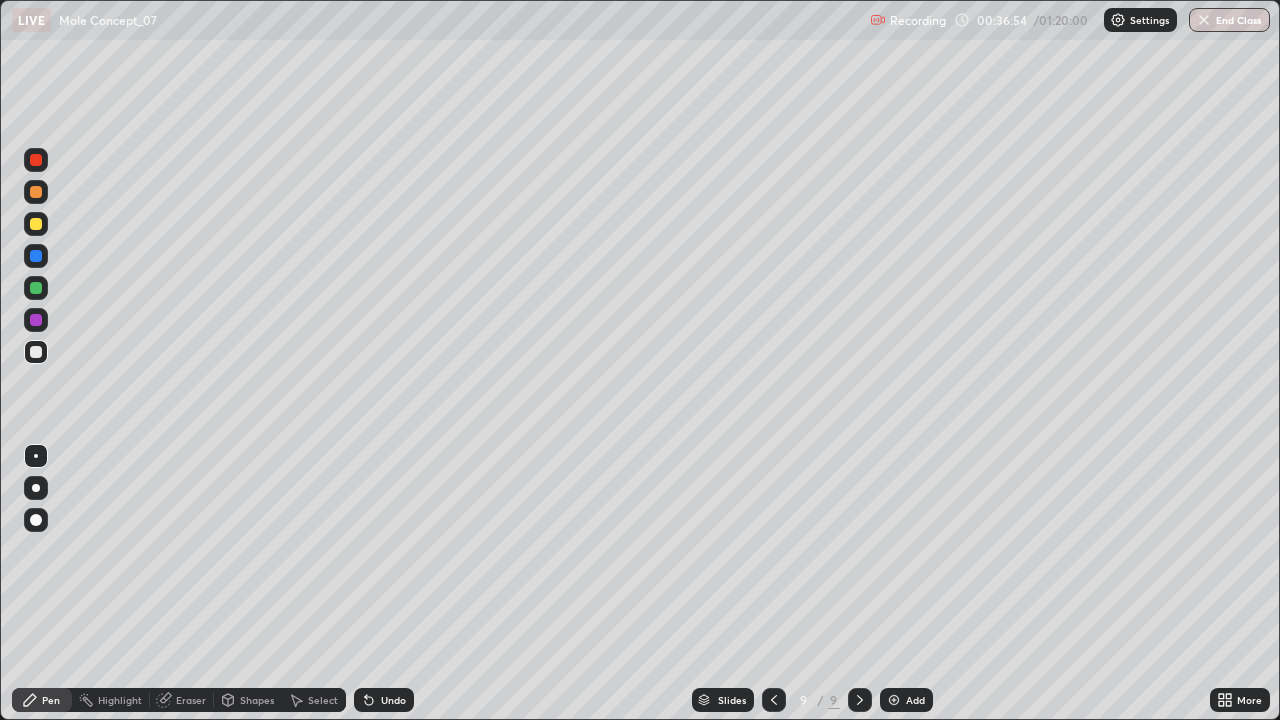 click at bounding box center (894, 700) 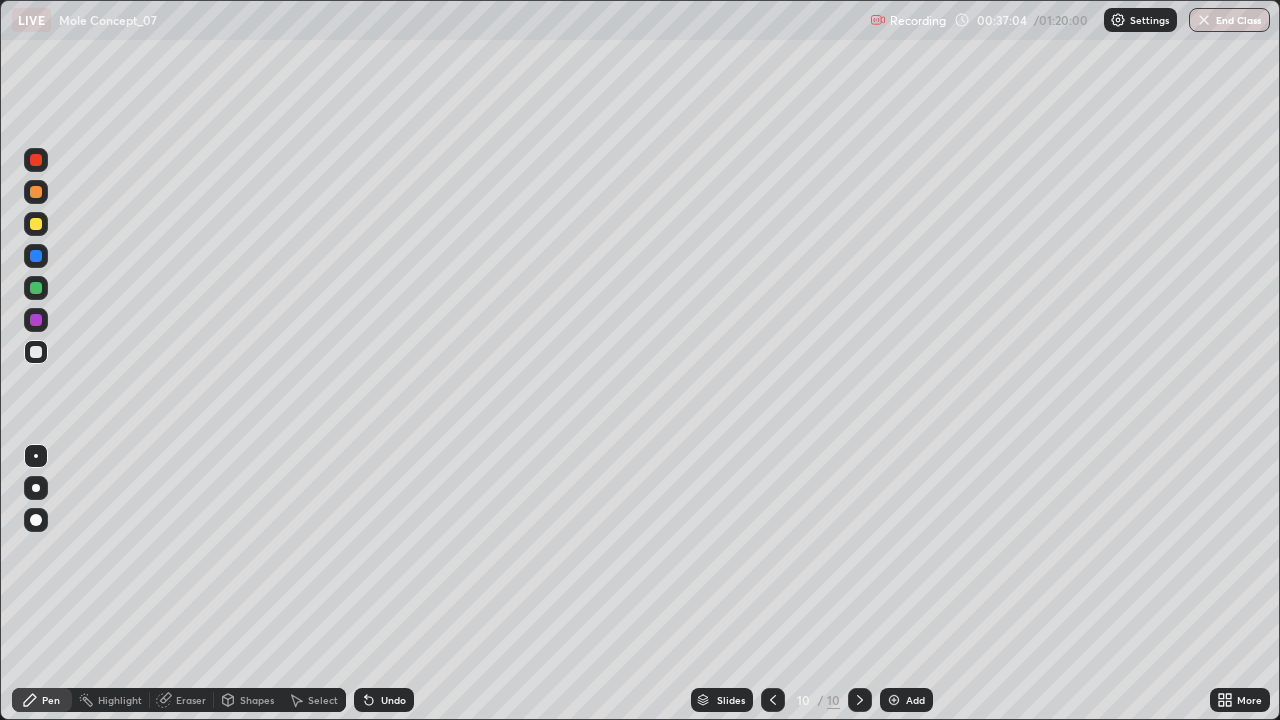 click 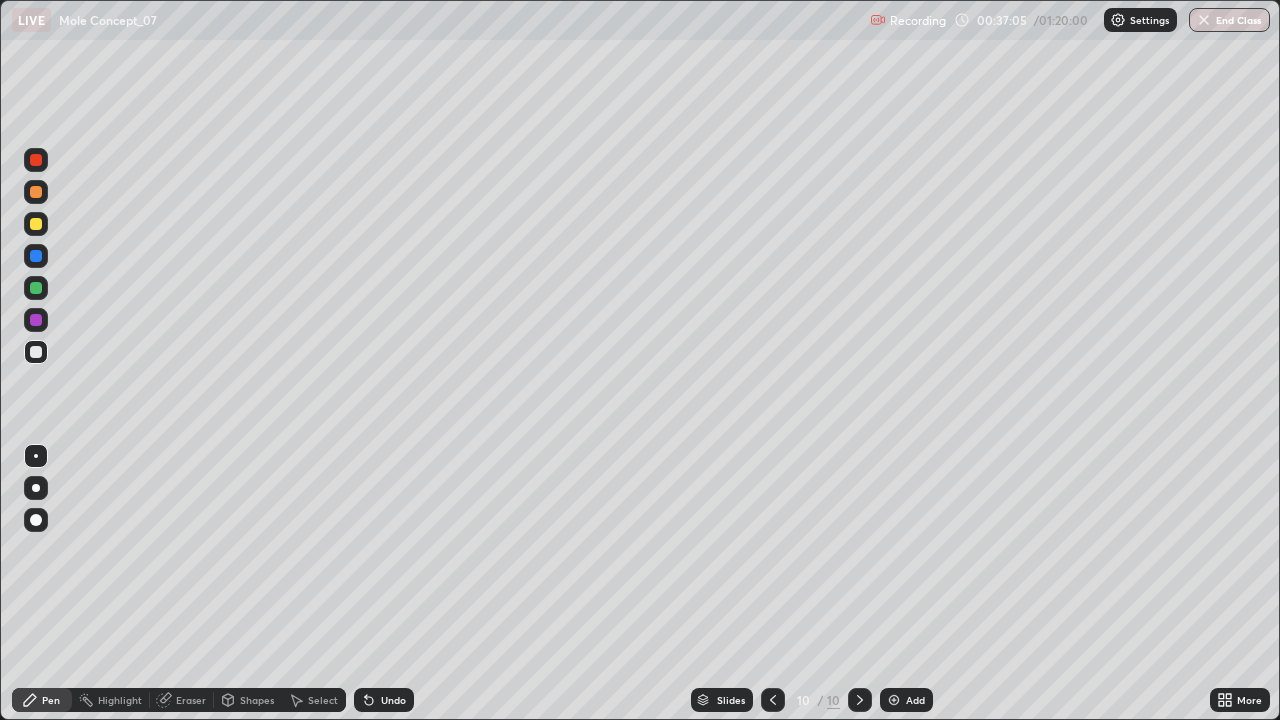 click on "Undo" at bounding box center [393, 700] 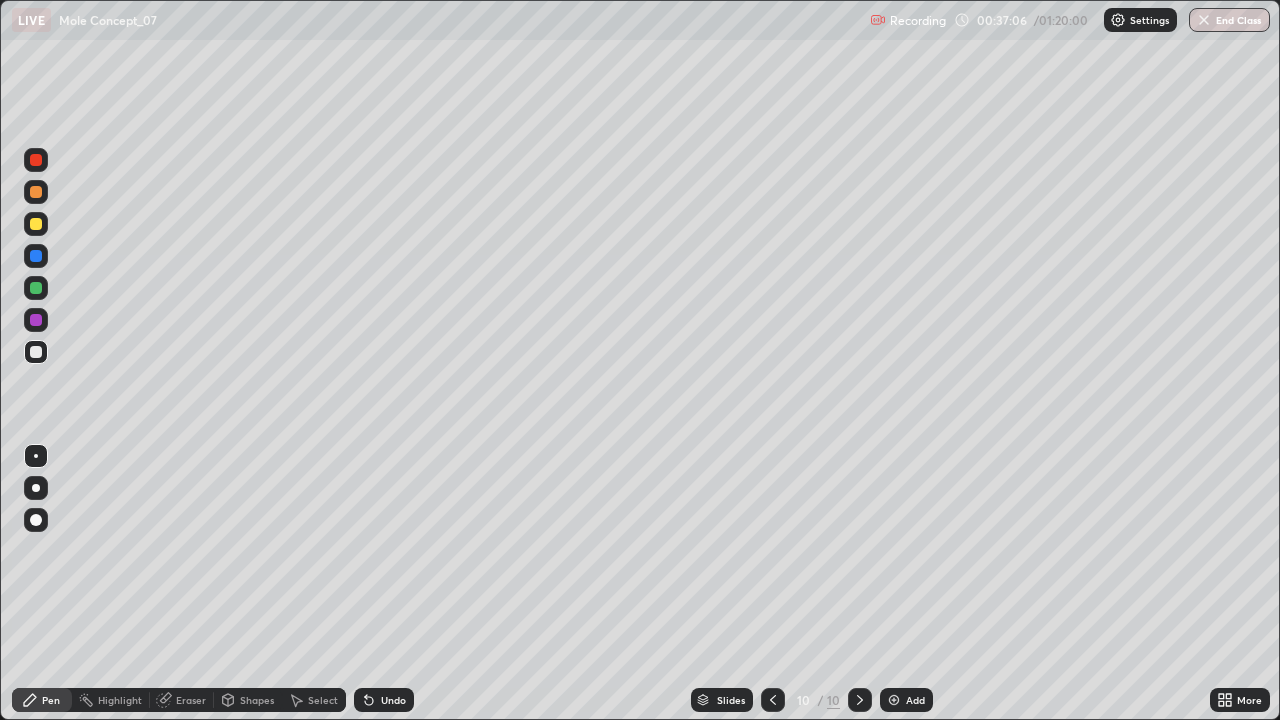 click on "Undo" at bounding box center [393, 700] 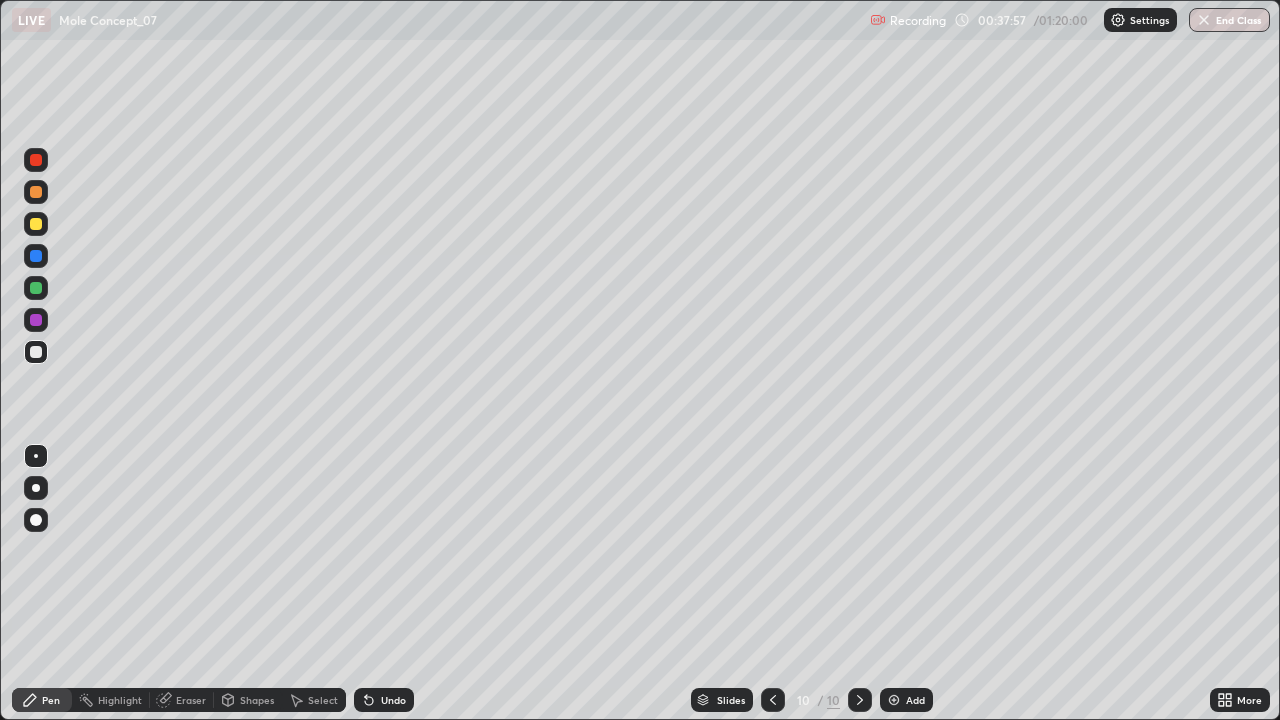 click on "Undo" at bounding box center [393, 700] 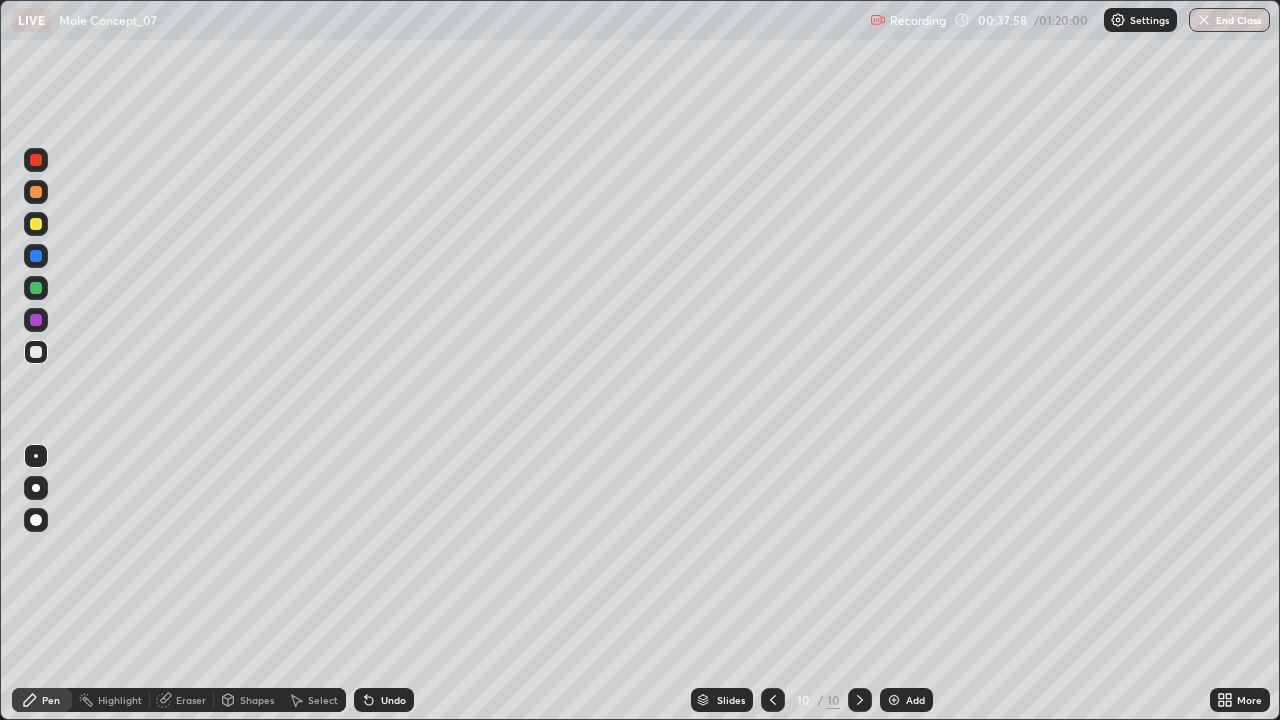 click on "Undo" at bounding box center (393, 700) 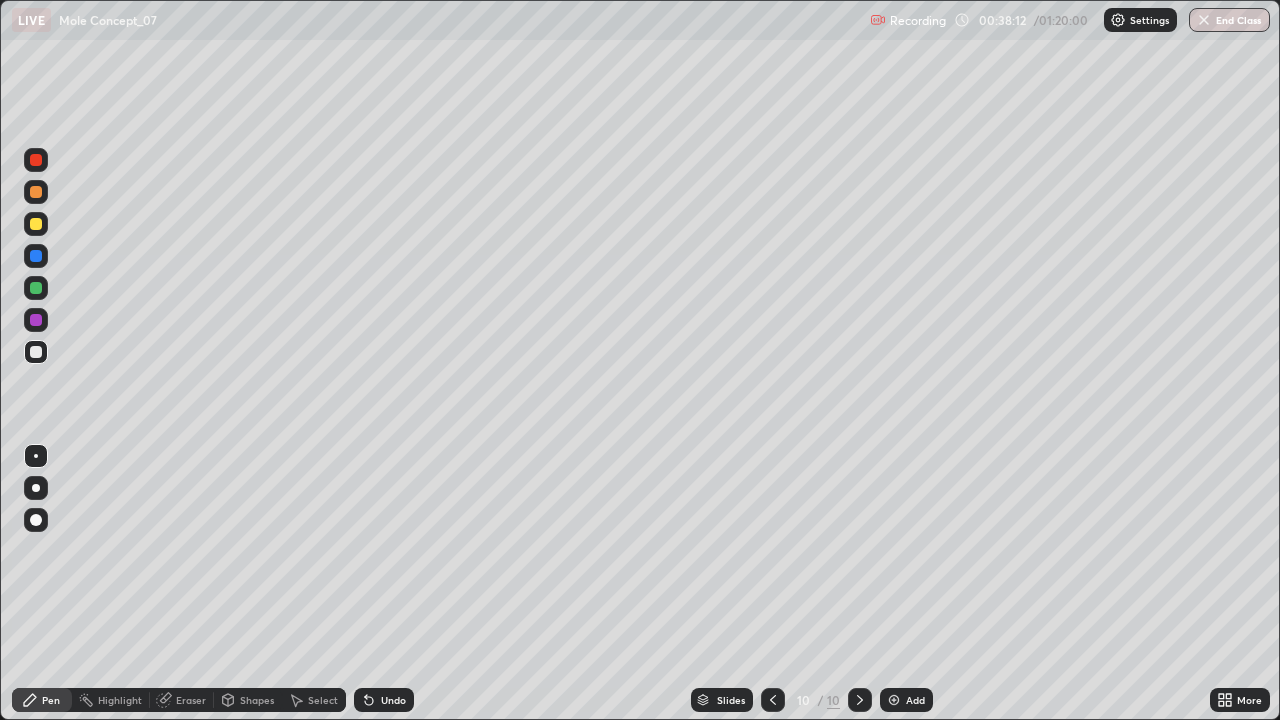 click on "Undo" at bounding box center (384, 700) 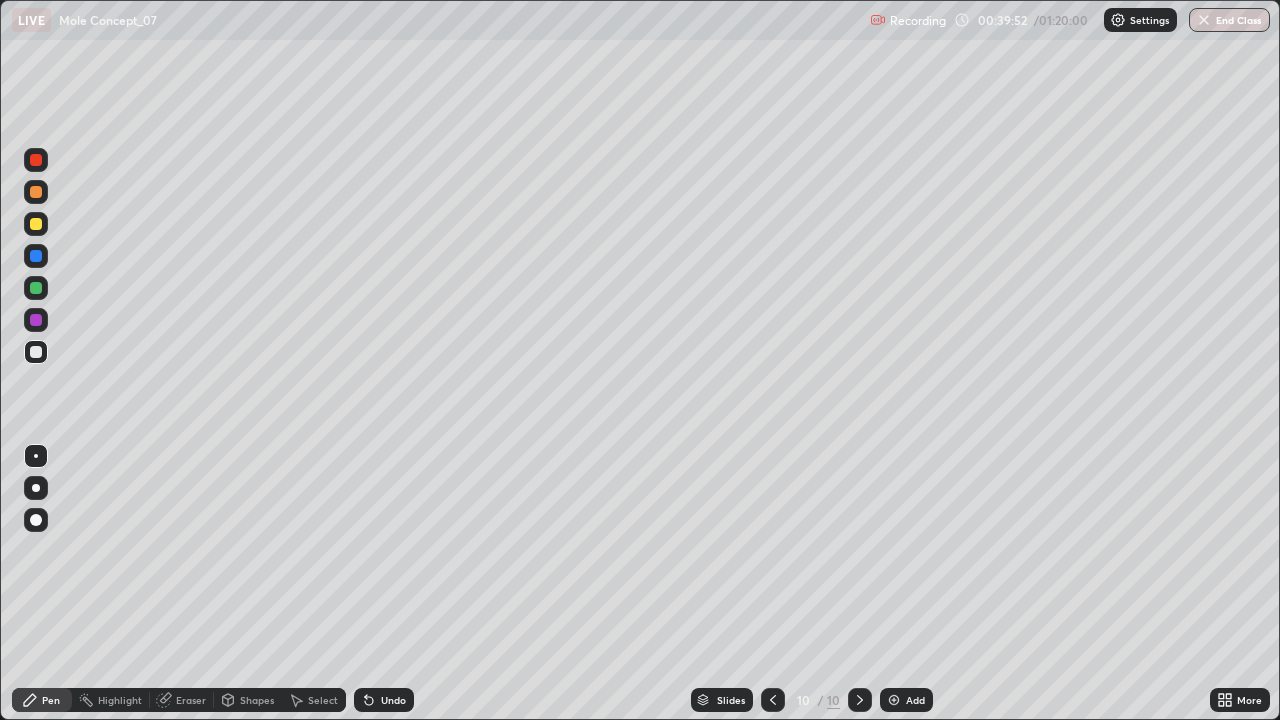 click on "Undo" at bounding box center [384, 700] 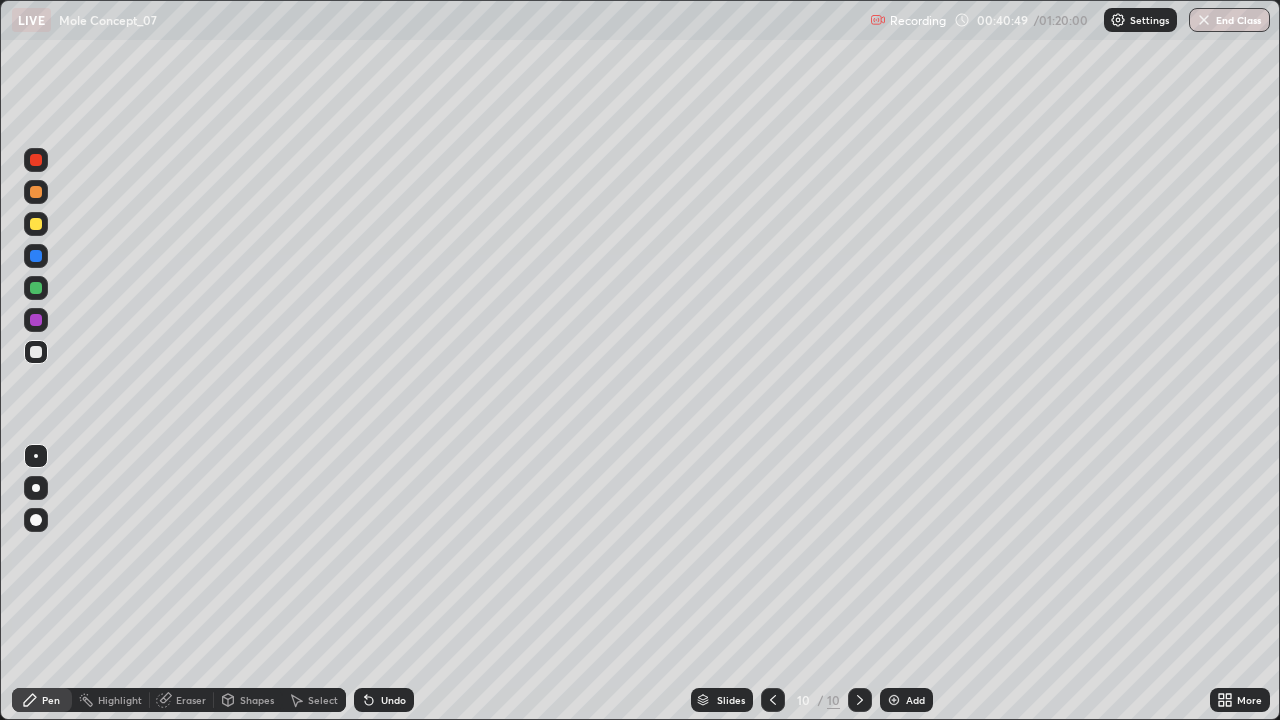 click at bounding box center (36, 224) 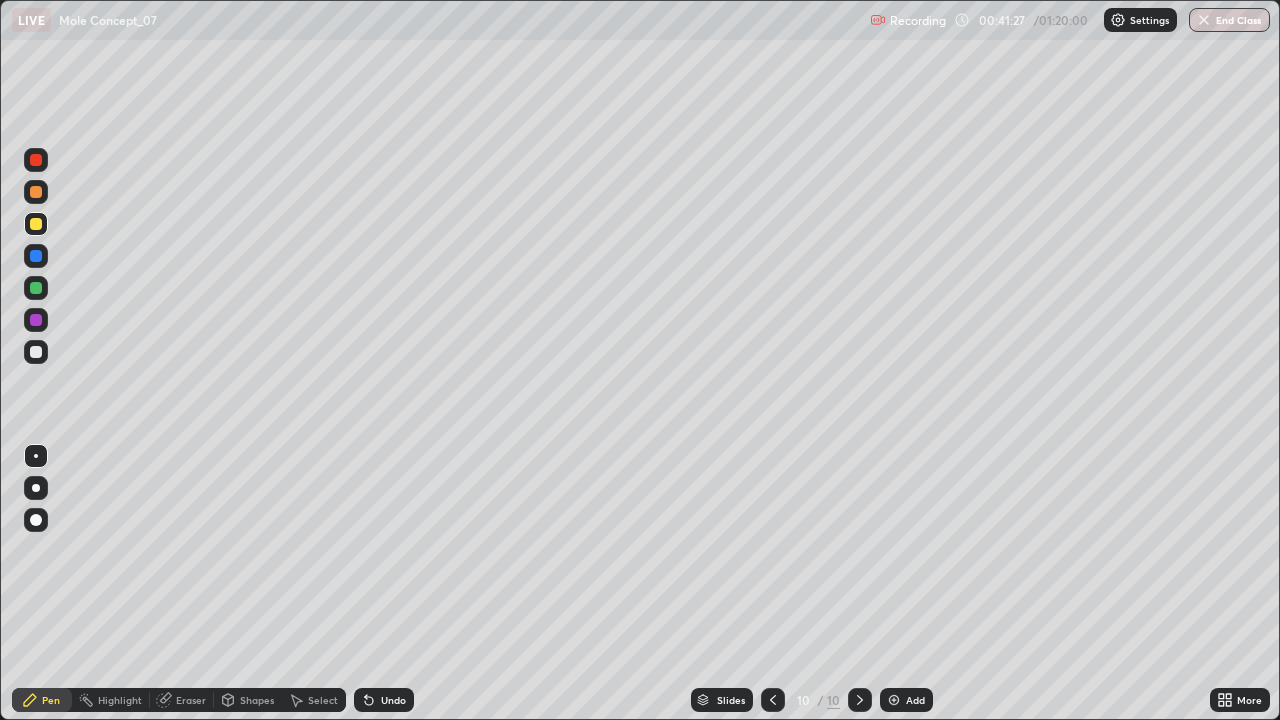 click on "Add" at bounding box center (906, 700) 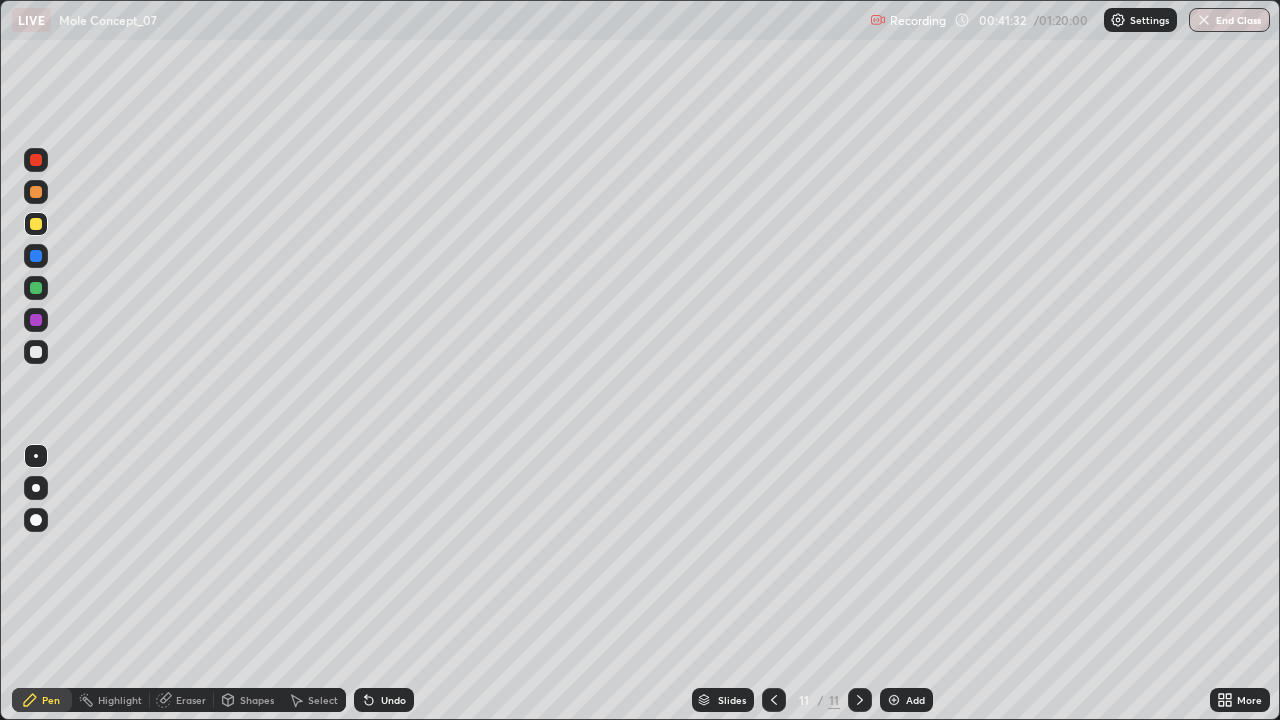 click at bounding box center (36, 352) 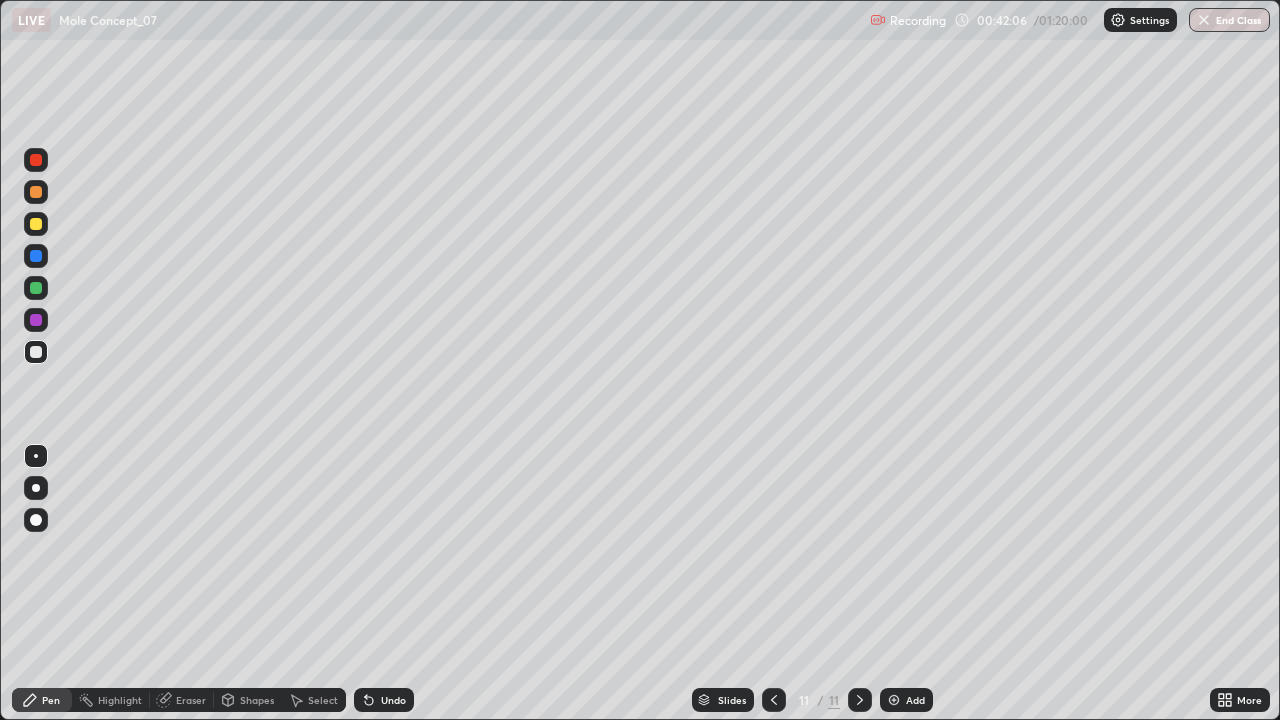 click on "Undo" at bounding box center [384, 700] 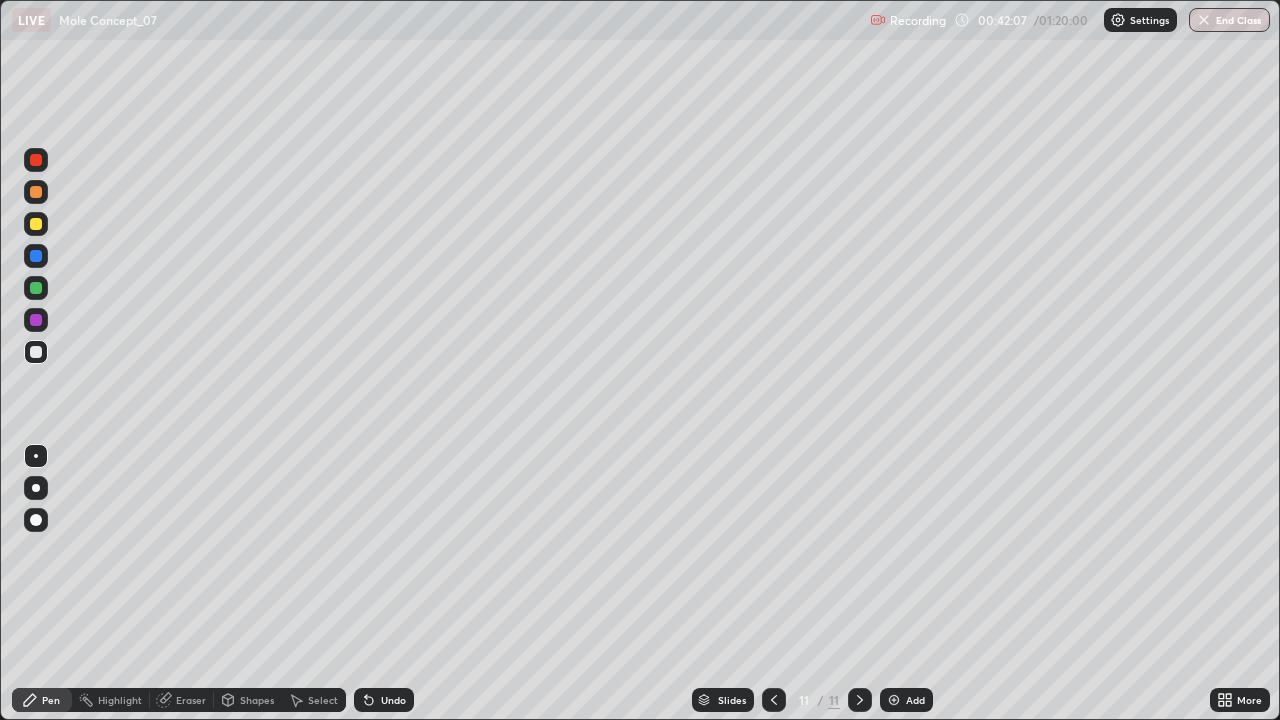 click on "Undo" at bounding box center (393, 700) 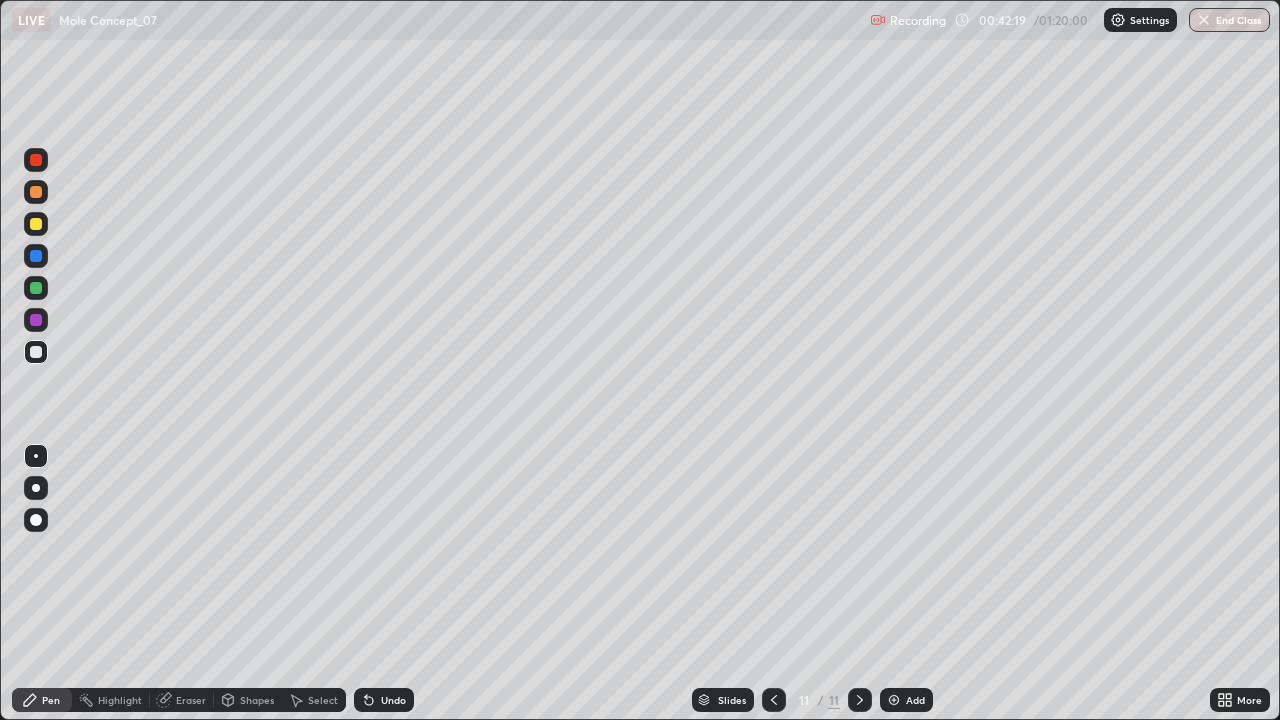 click on "Undo" at bounding box center (384, 700) 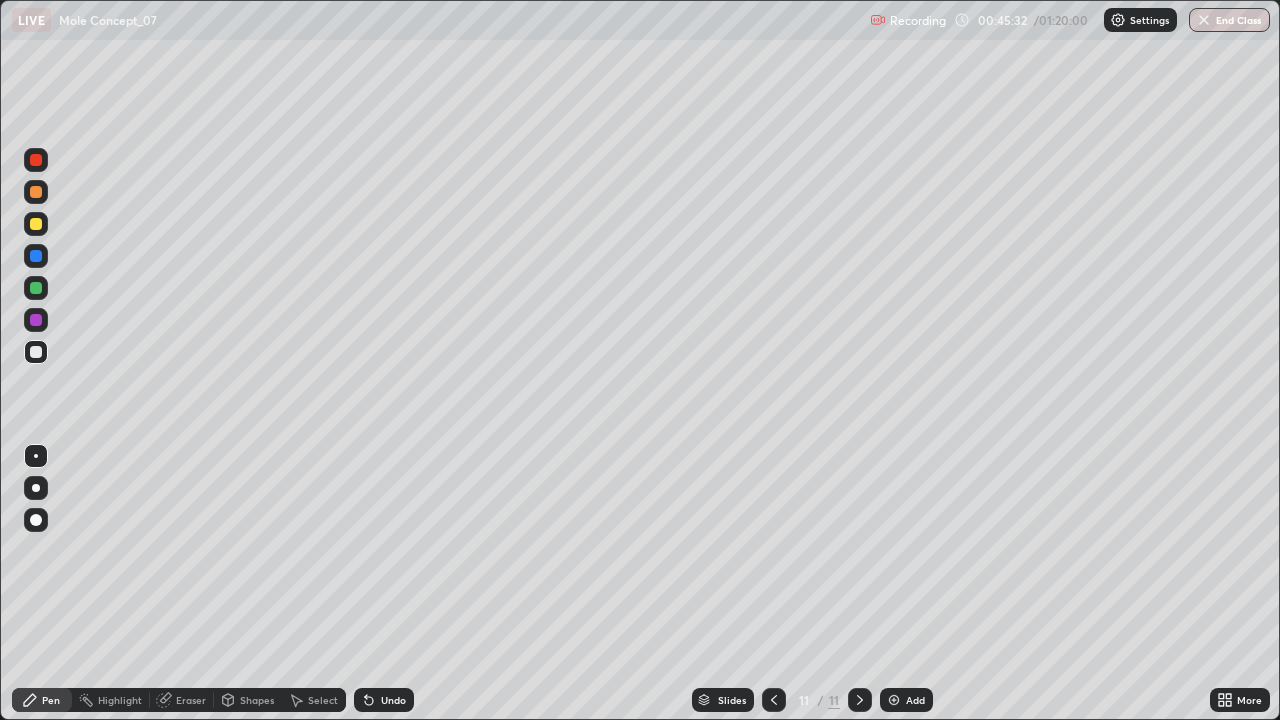 click on "Eraser" at bounding box center (191, 700) 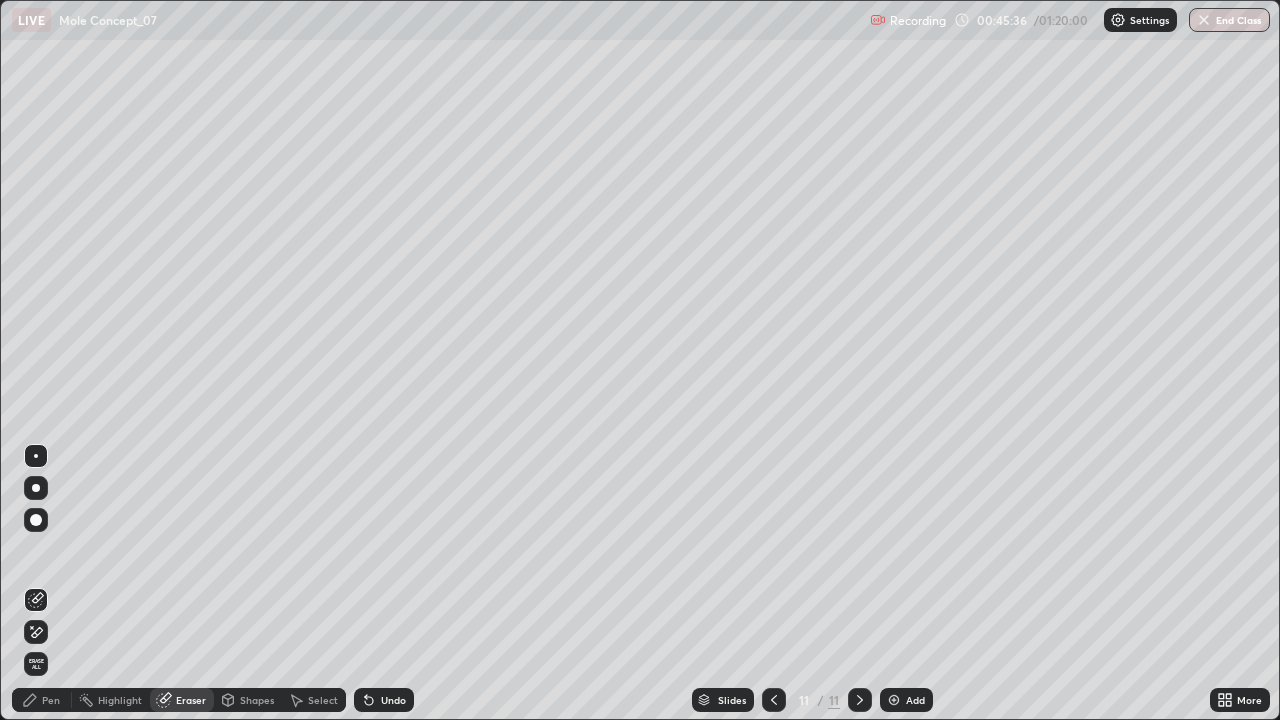 click on "Pen" at bounding box center [42, 700] 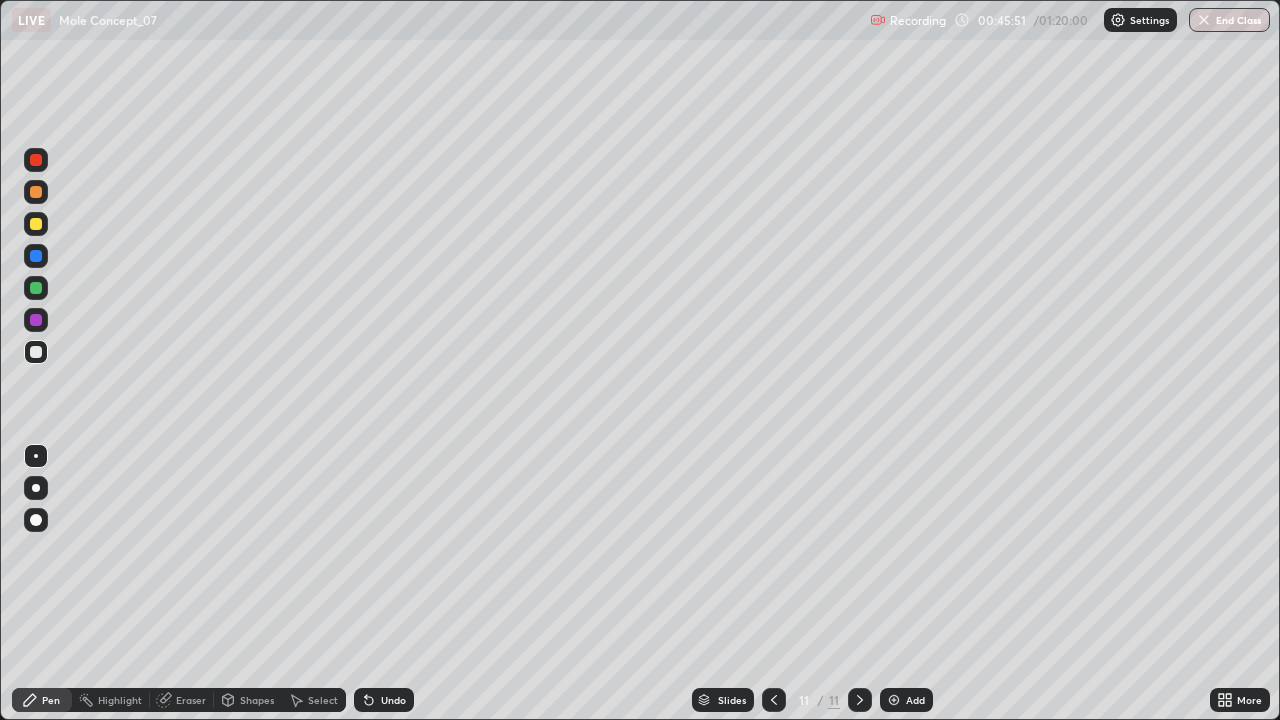 click on "Undo" at bounding box center [393, 700] 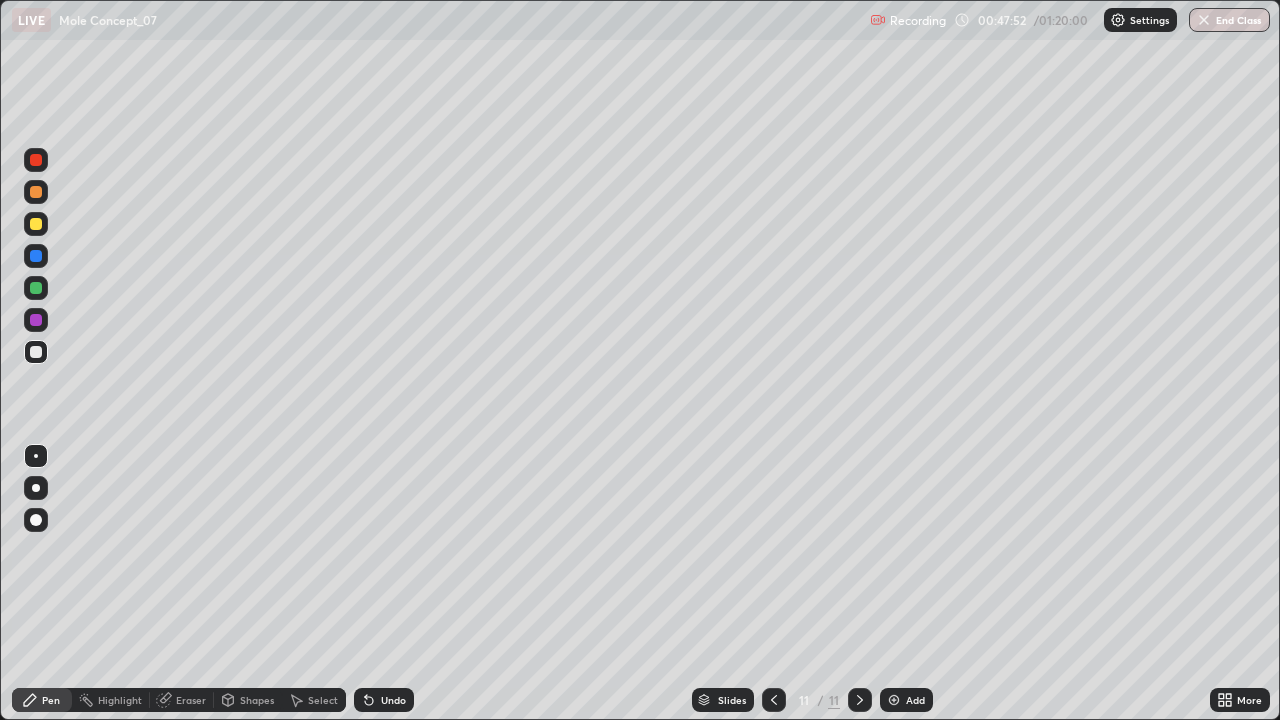 click on "Eraser" at bounding box center (191, 700) 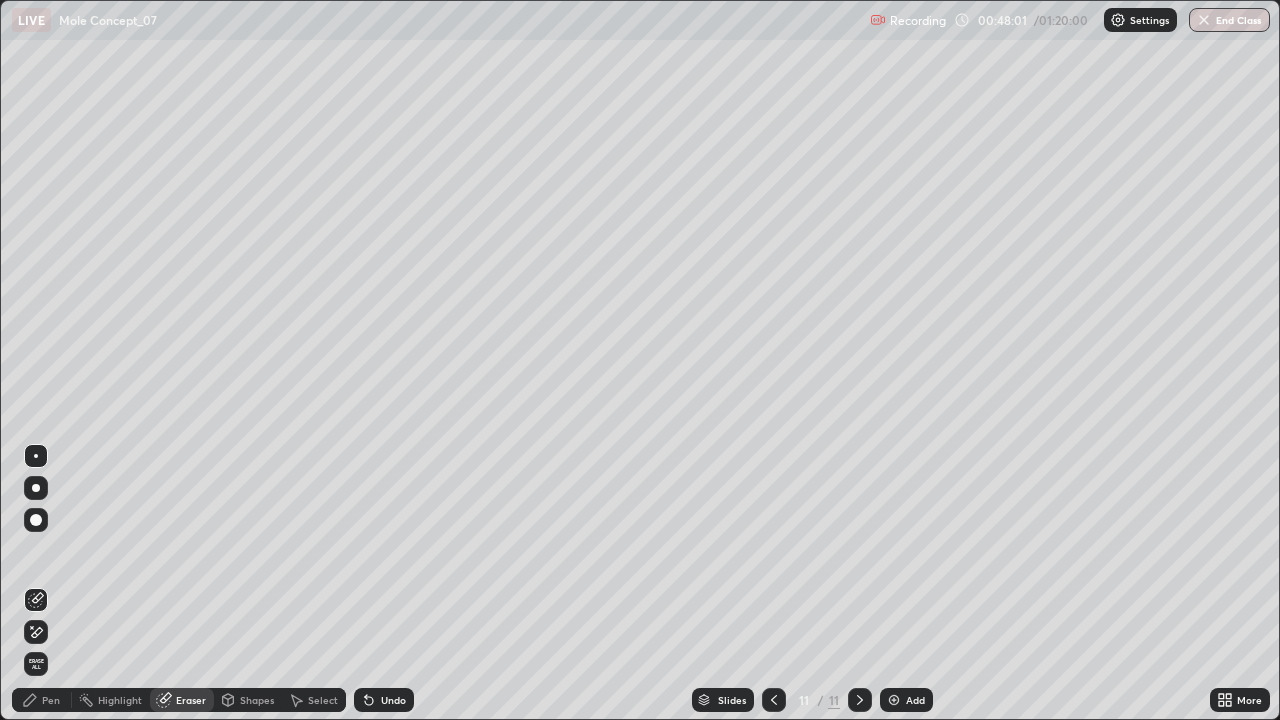 click on "Pen" at bounding box center (42, 700) 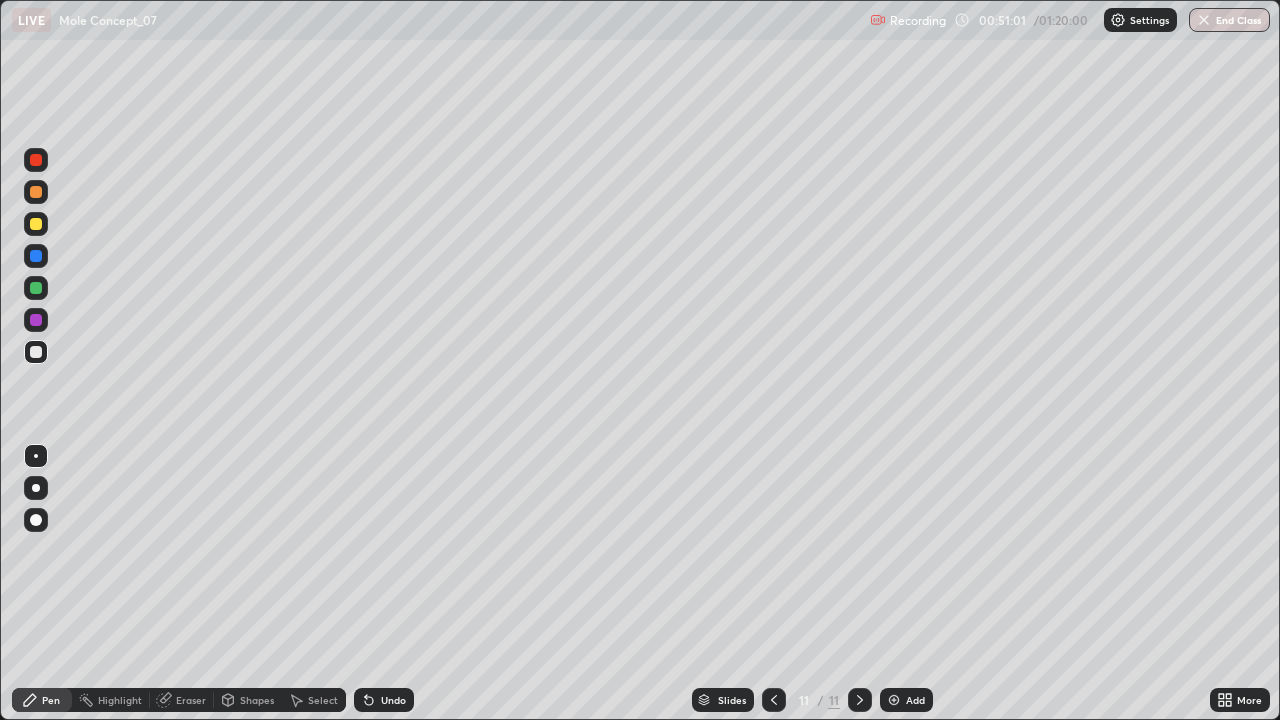 click on "Undo" at bounding box center [384, 700] 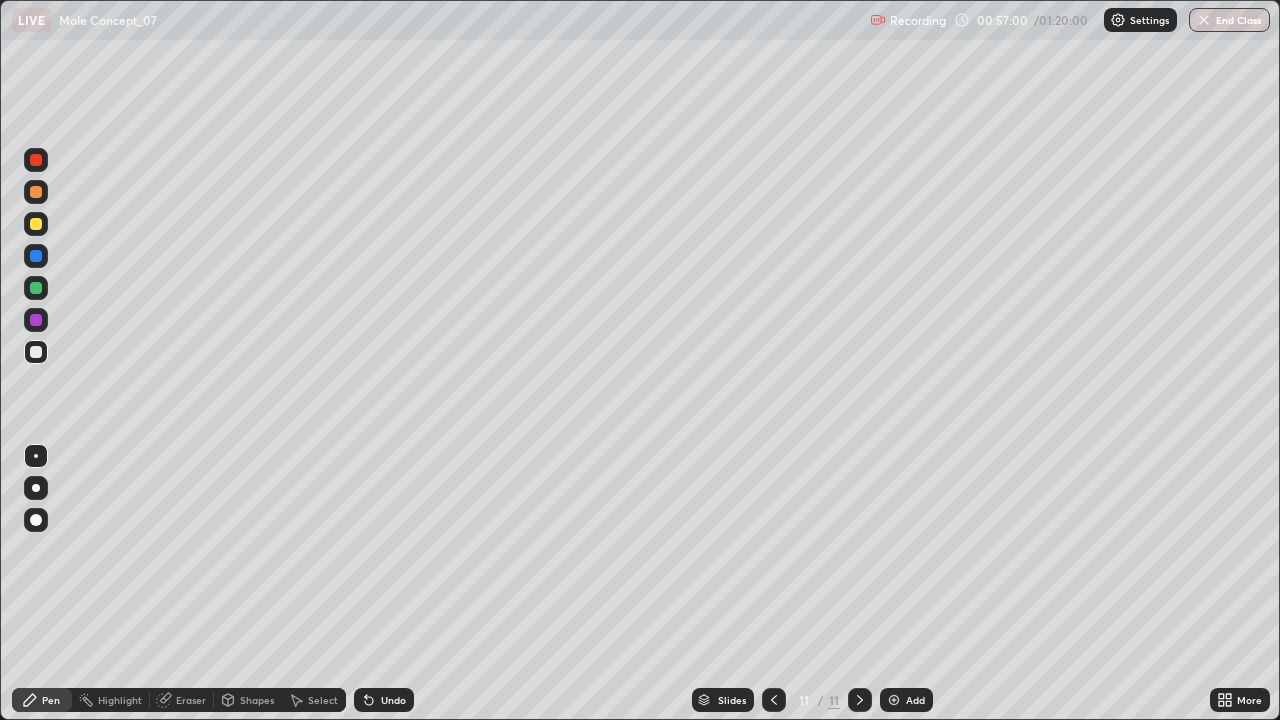 click at bounding box center (894, 700) 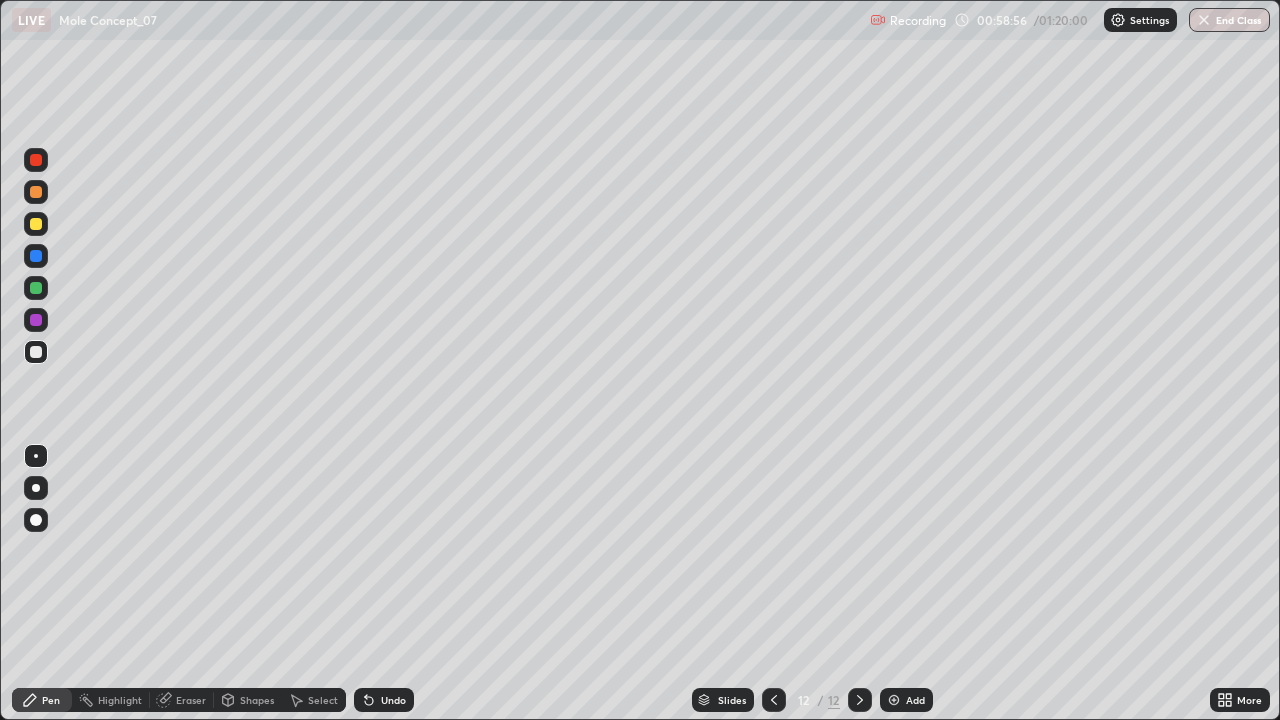 click on "Undo" at bounding box center [393, 700] 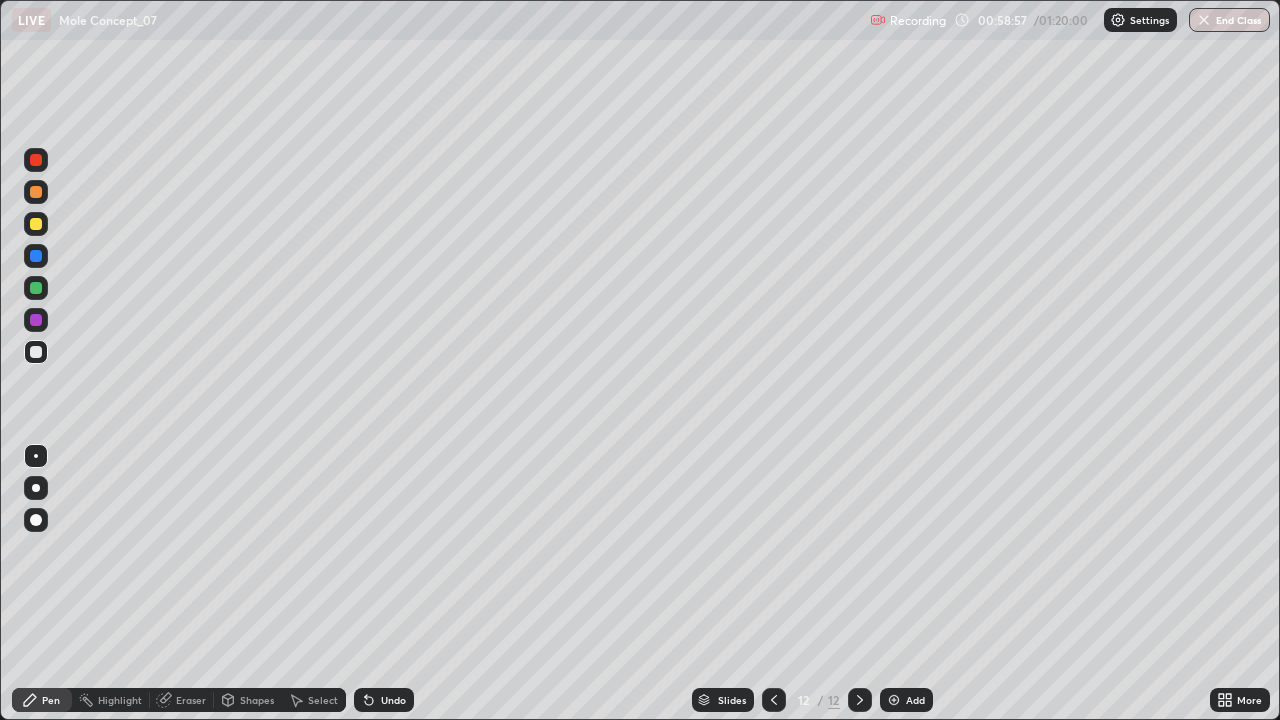 click on "Undo" at bounding box center [384, 700] 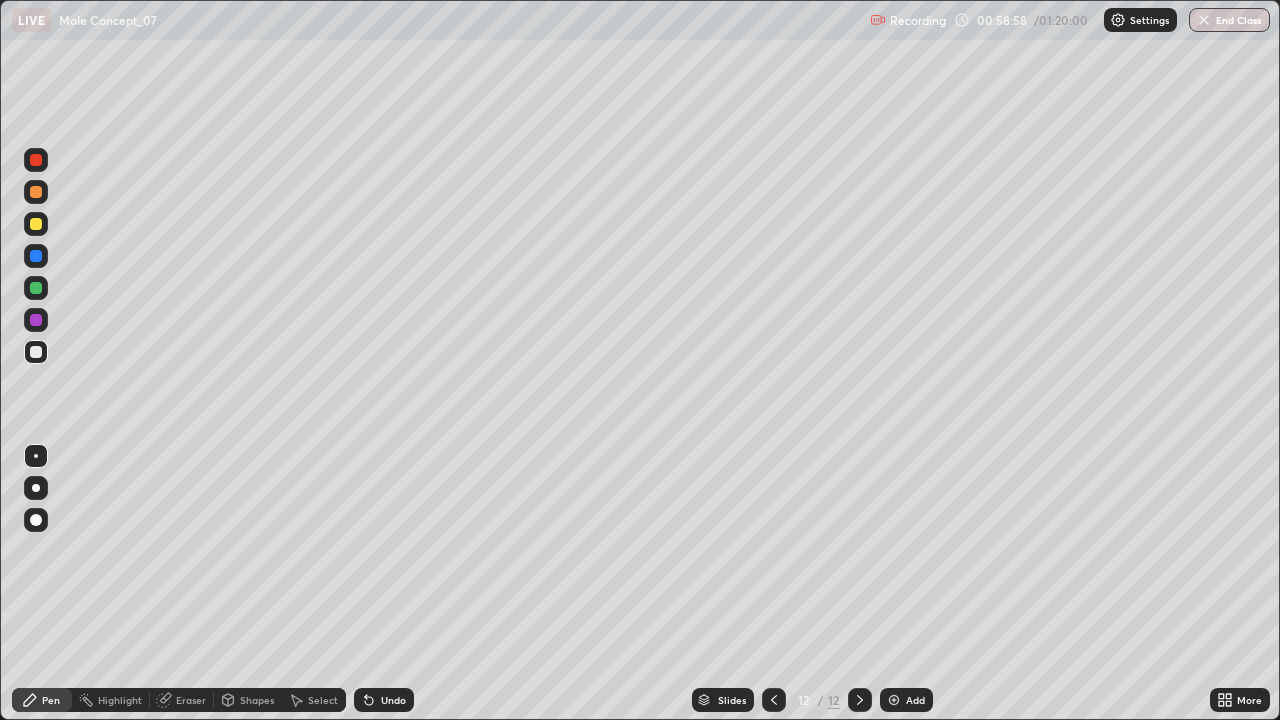 click on "Undo" at bounding box center (393, 700) 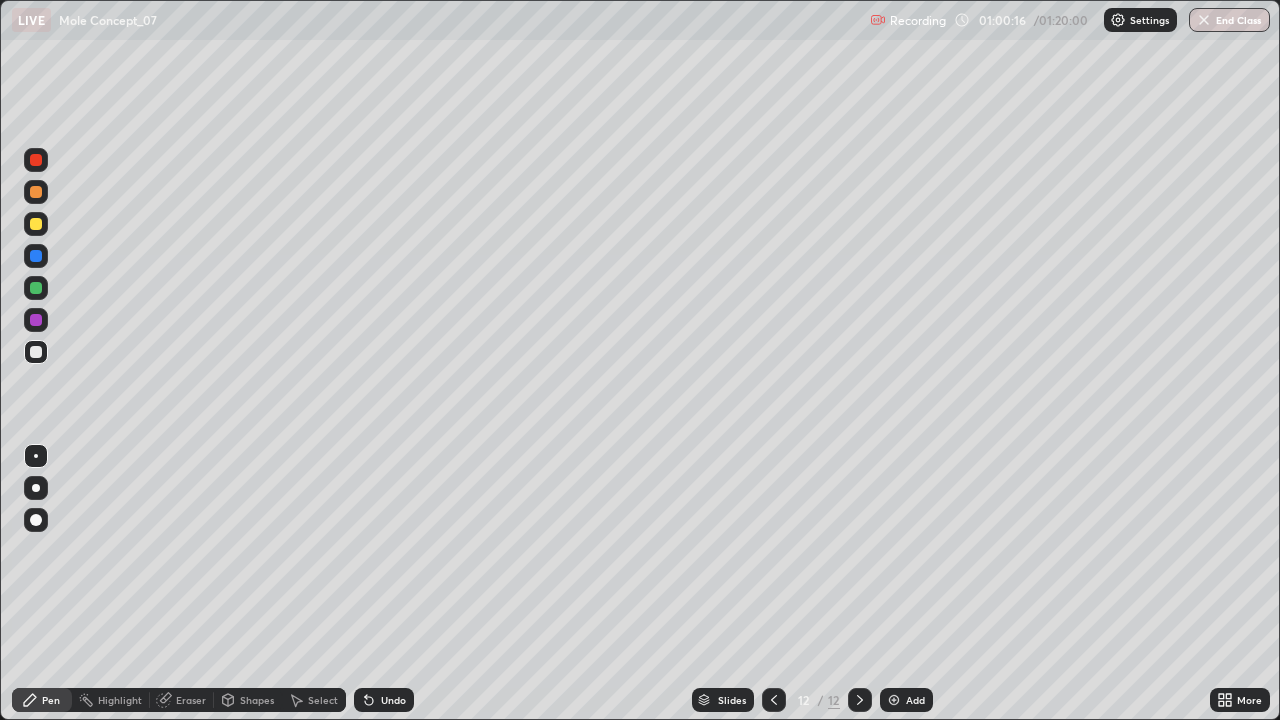 click on "Undo" at bounding box center [393, 700] 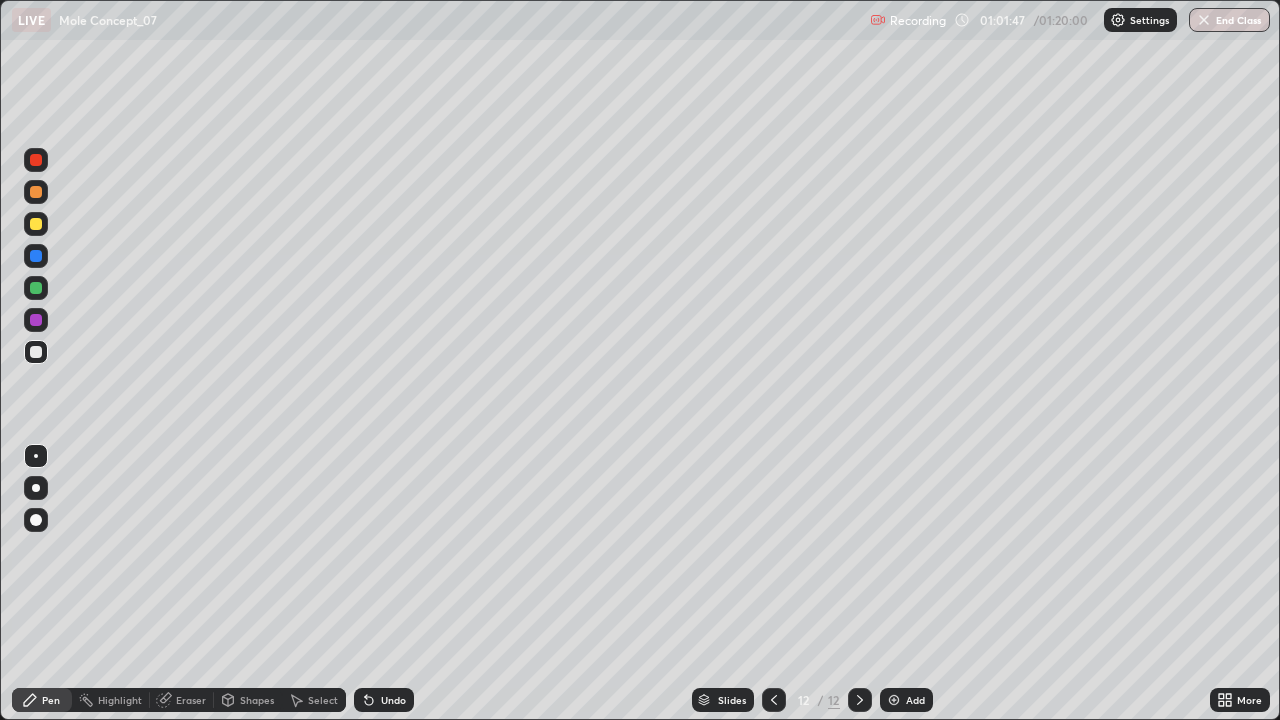 click on "Undo" at bounding box center [393, 700] 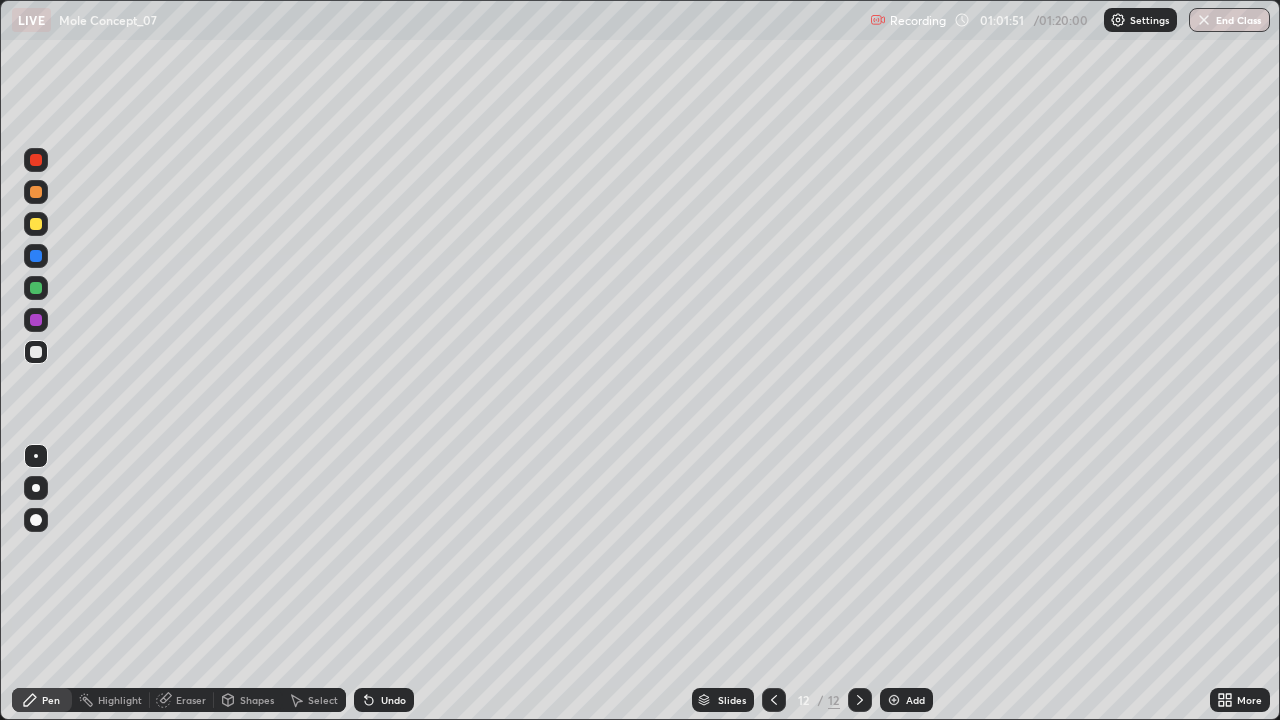 click at bounding box center (36, 224) 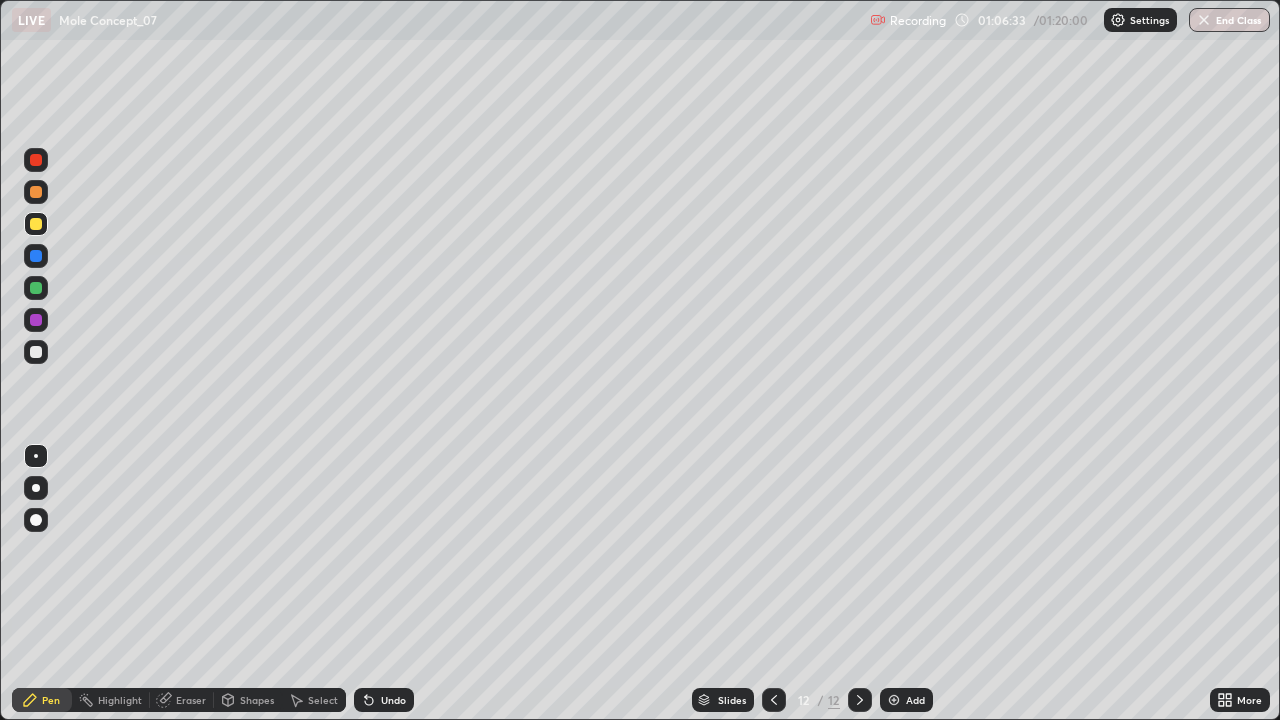 click on "End Class" at bounding box center [1229, 20] 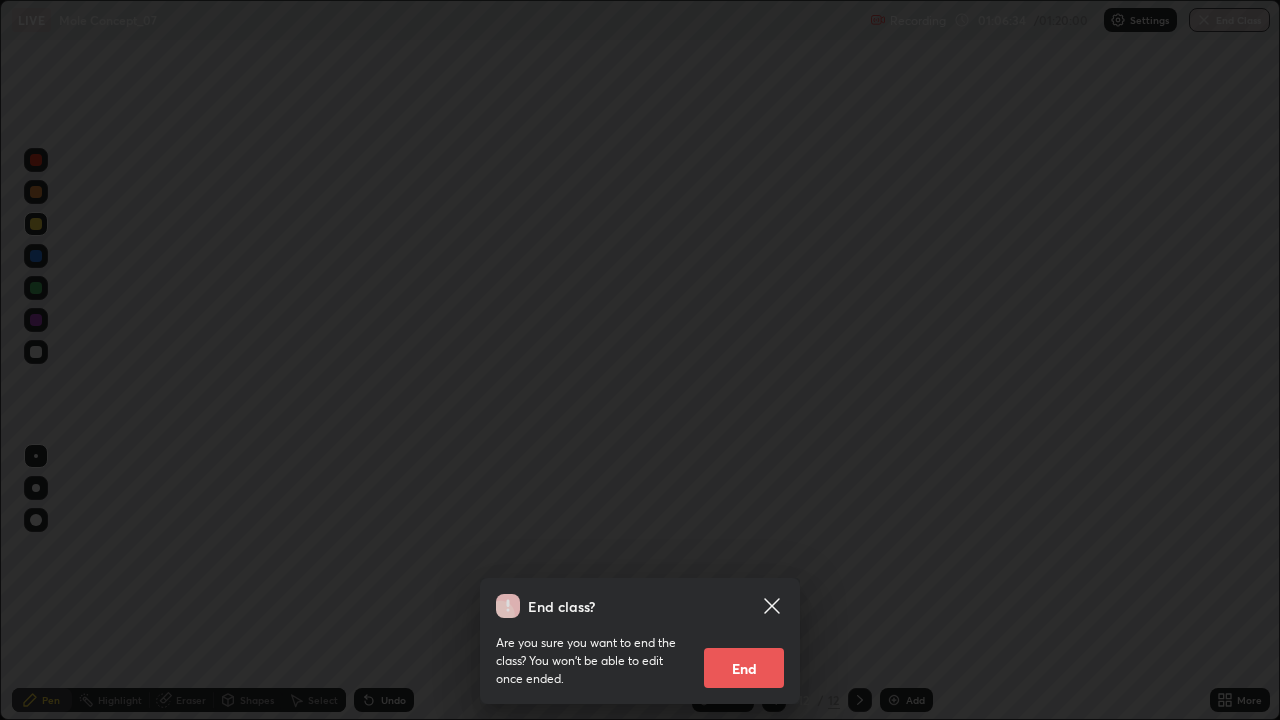 click on "End" at bounding box center [744, 668] 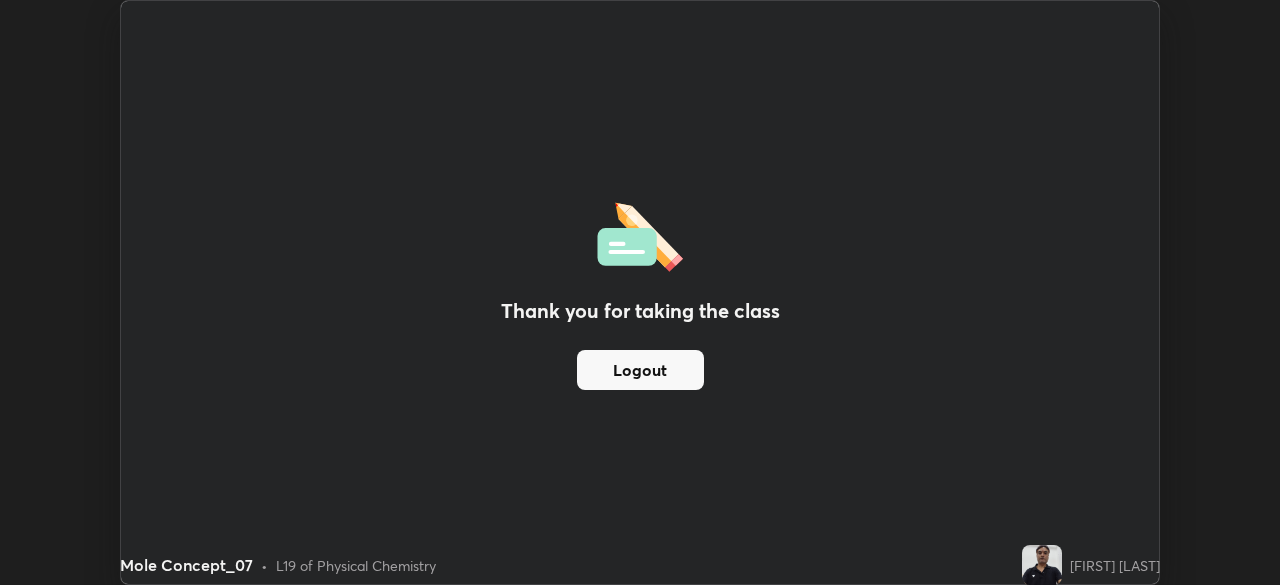 scroll, scrollTop: 585, scrollLeft: 1280, axis: both 